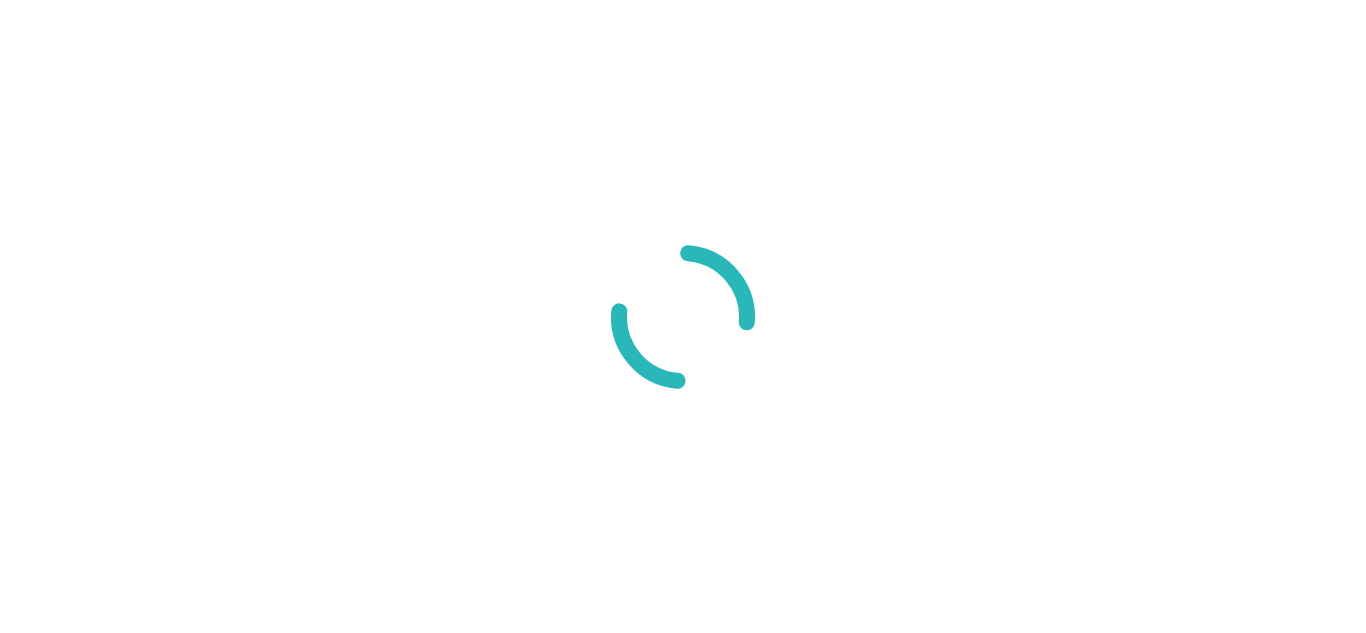 scroll, scrollTop: 0, scrollLeft: 0, axis: both 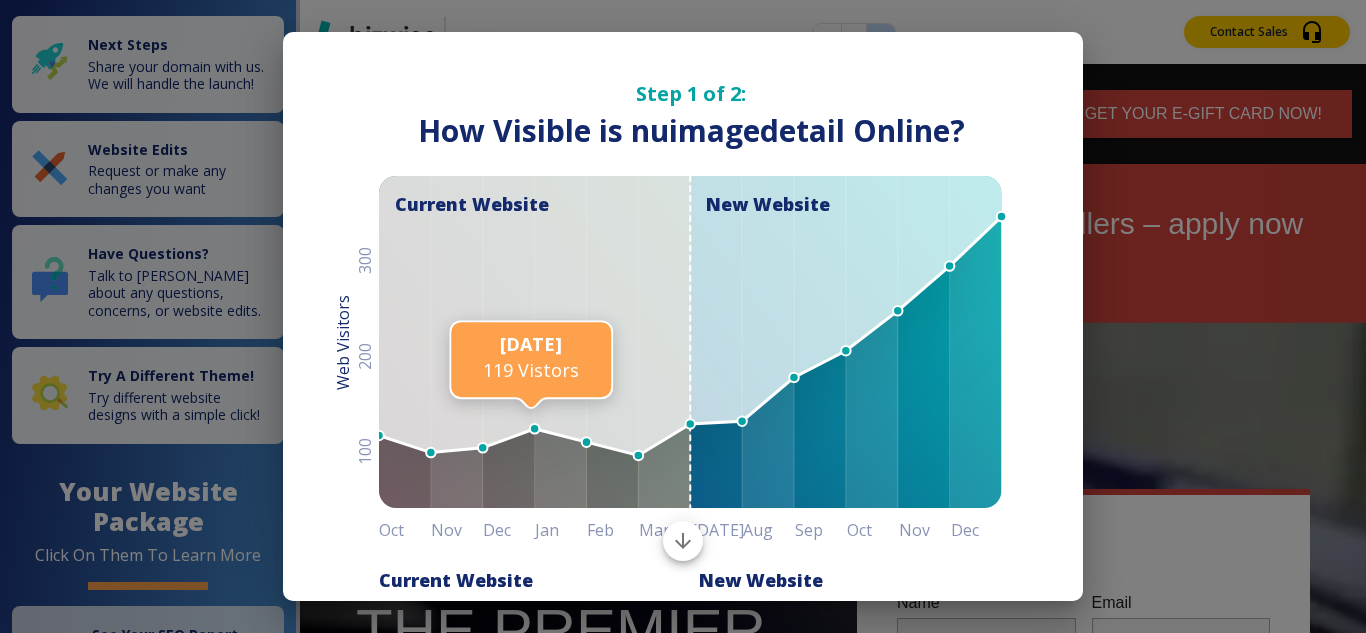 click 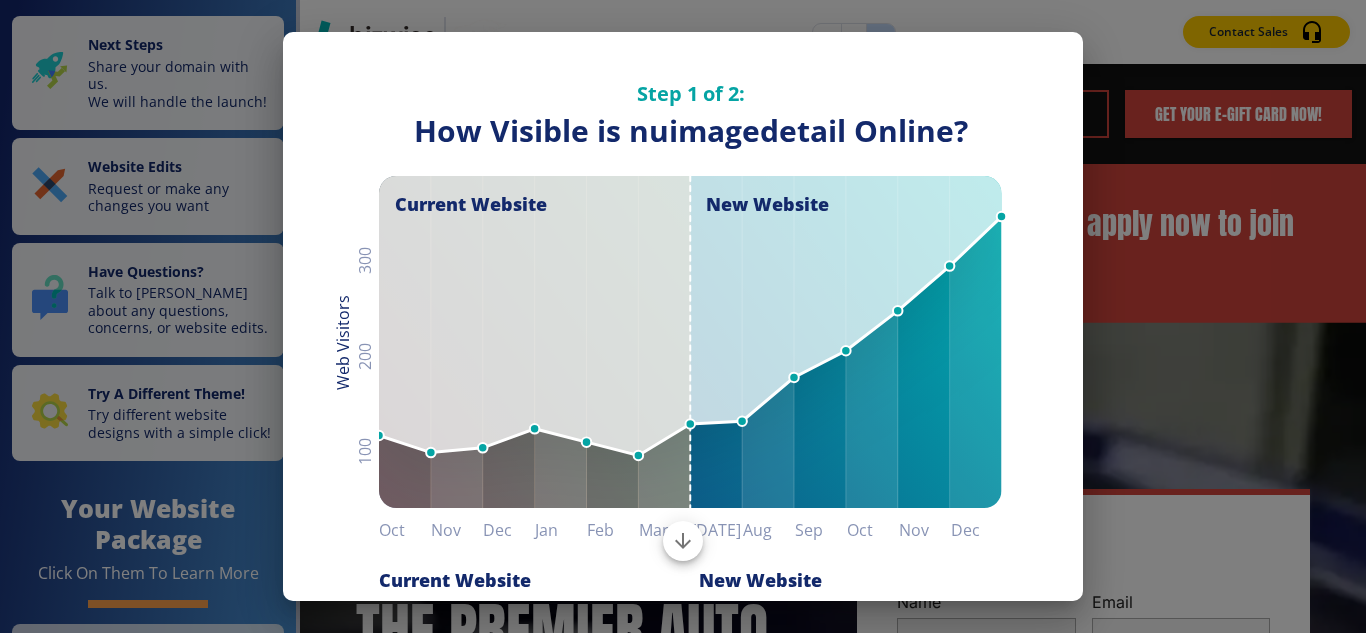 click on "Dec" at bounding box center [977, 530] 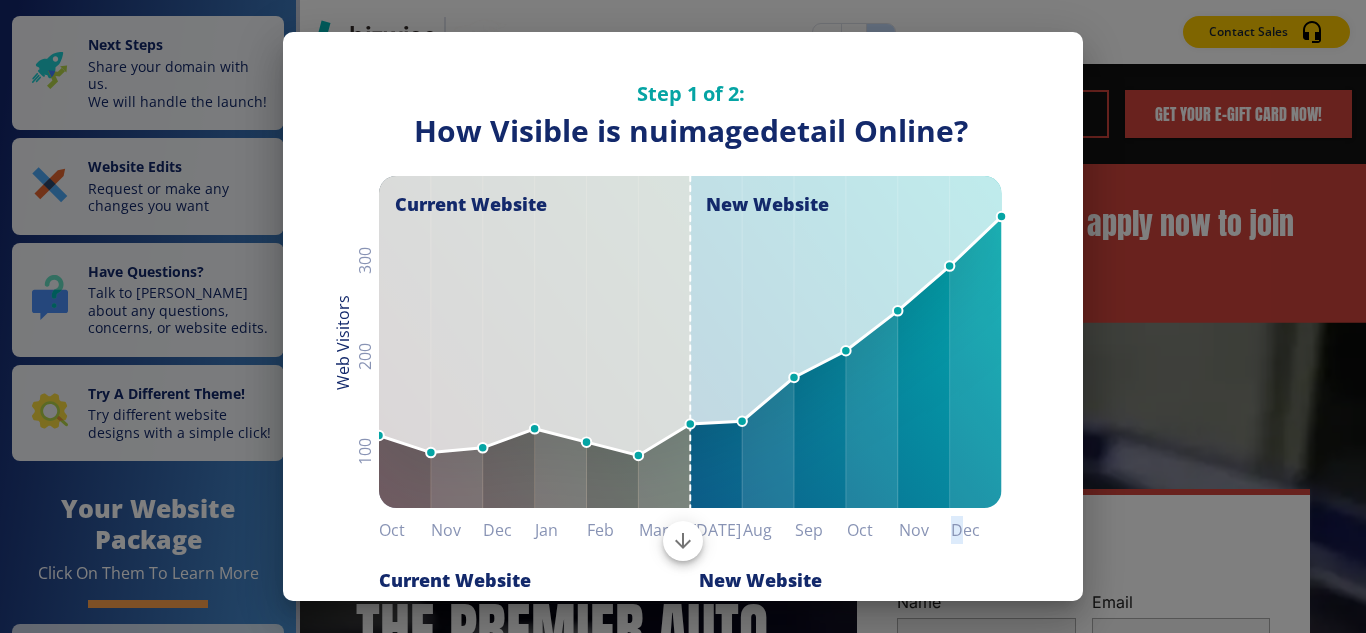 click on "Next" at bounding box center [964, 832] 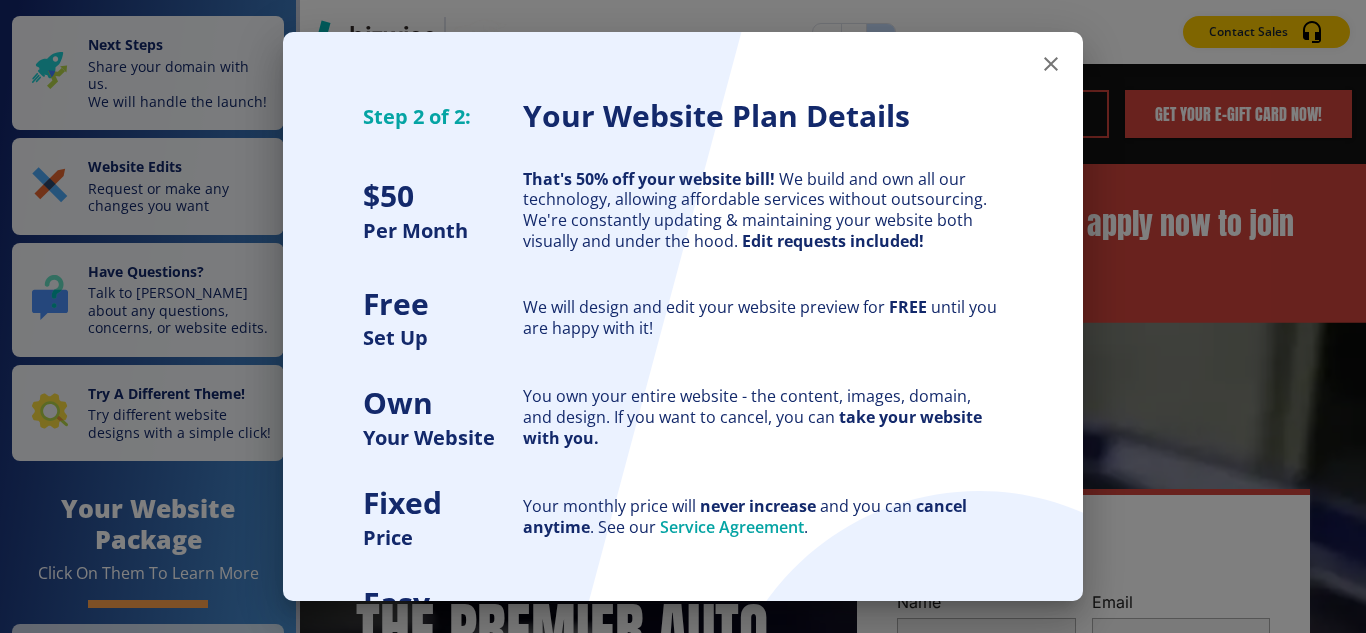 scroll, scrollTop: 0, scrollLeft: 0, axis: both 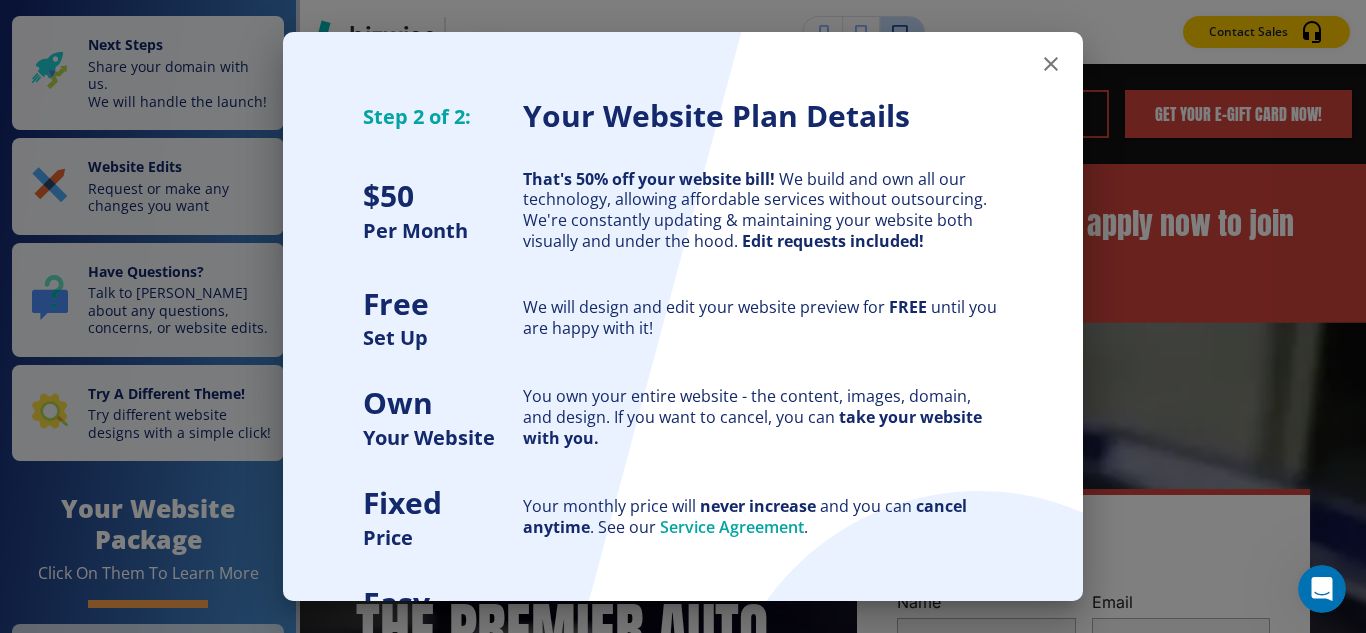 click 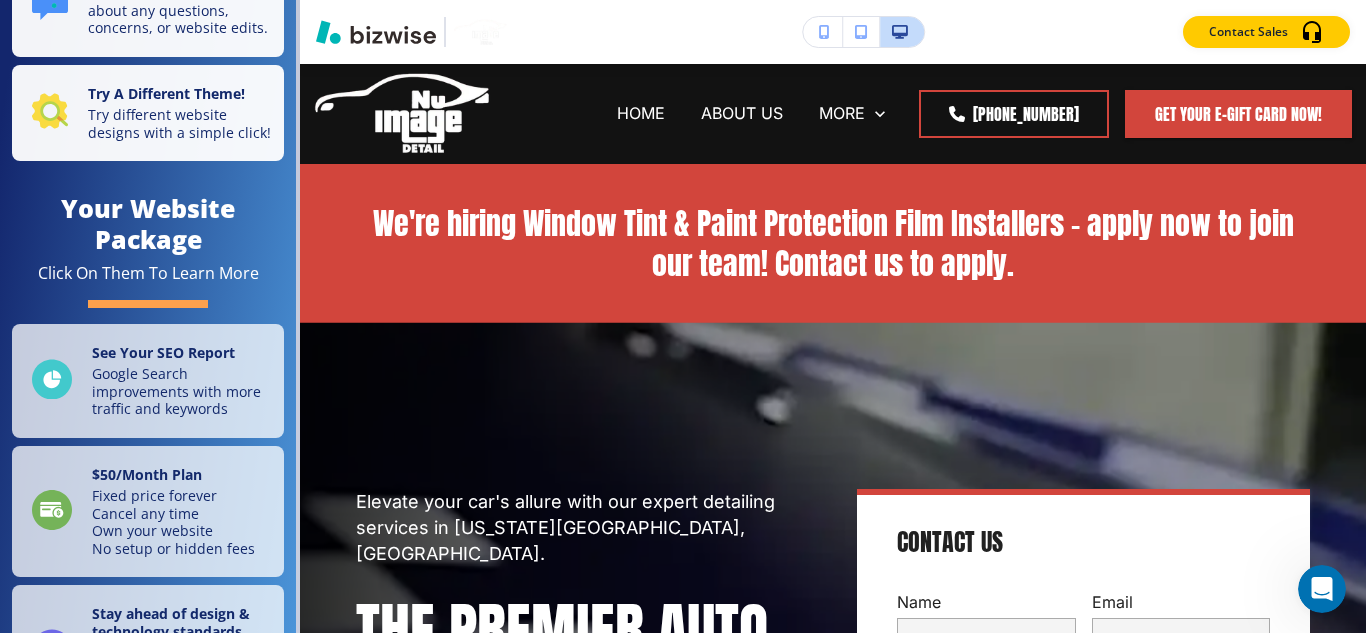 scroll, scrollTop: 400, scrollLeft: 0, axis: vertical 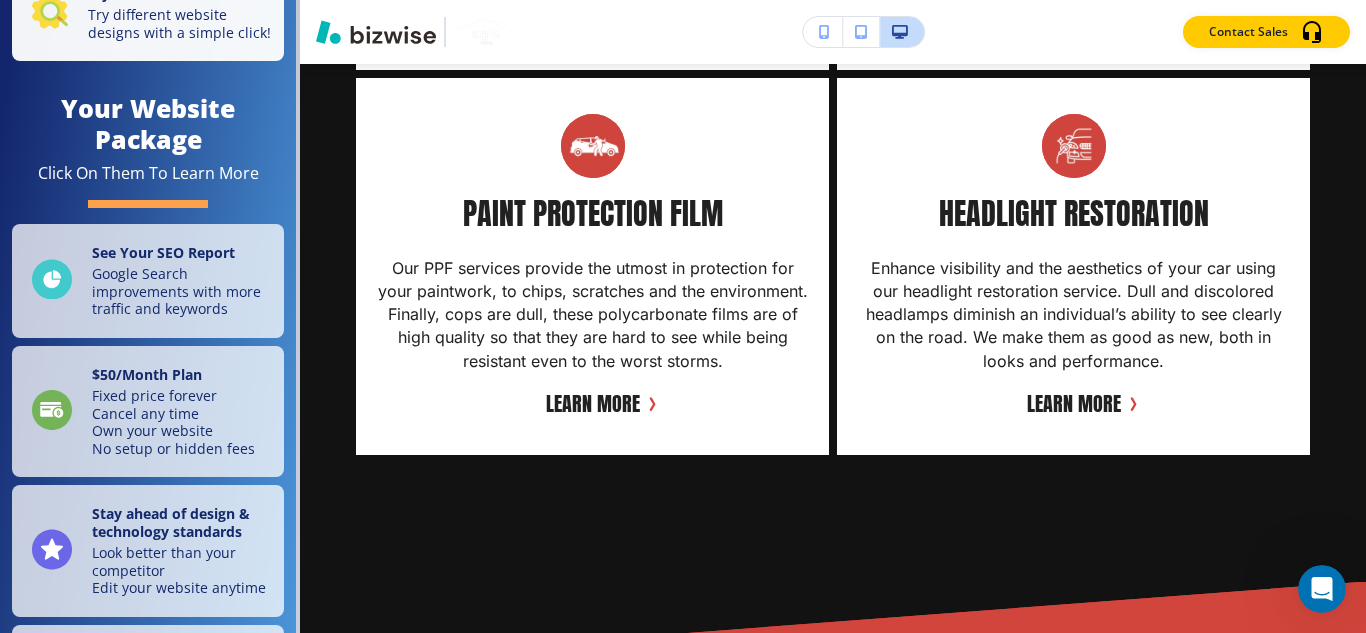 click on "Edit This Section" at bounding box center (379, 690) 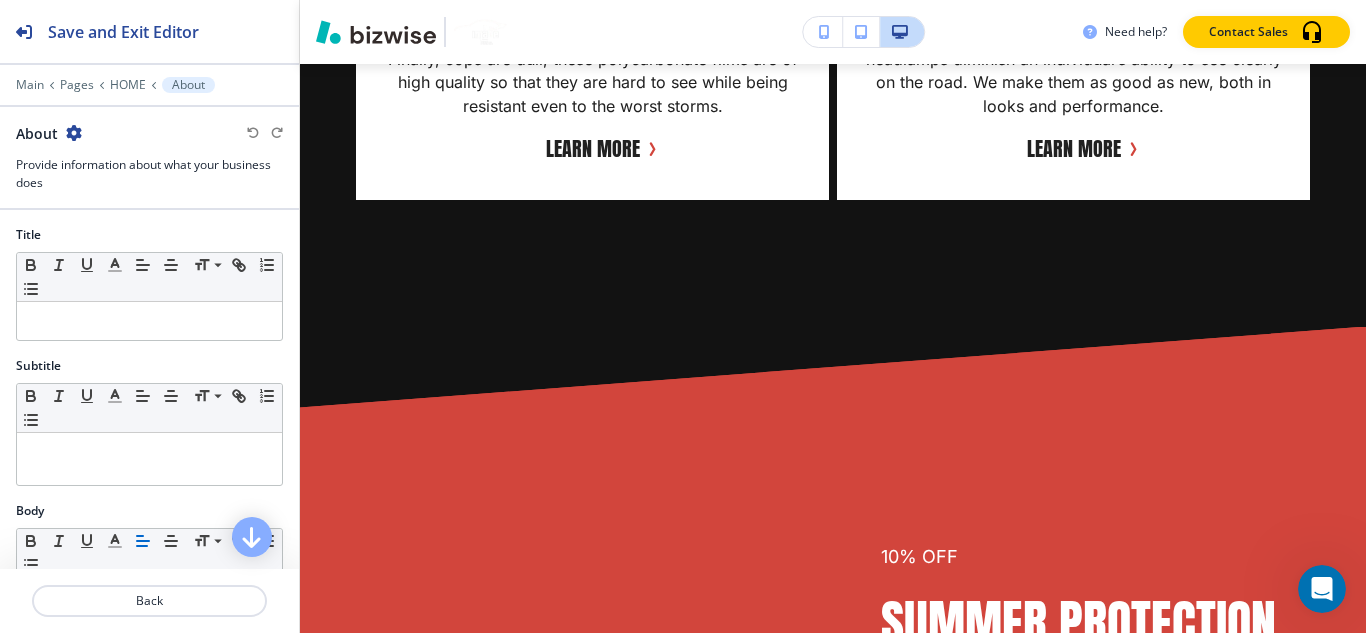 scroll, scrollTop: 3572, scrollLeft: 0, axis: vertical 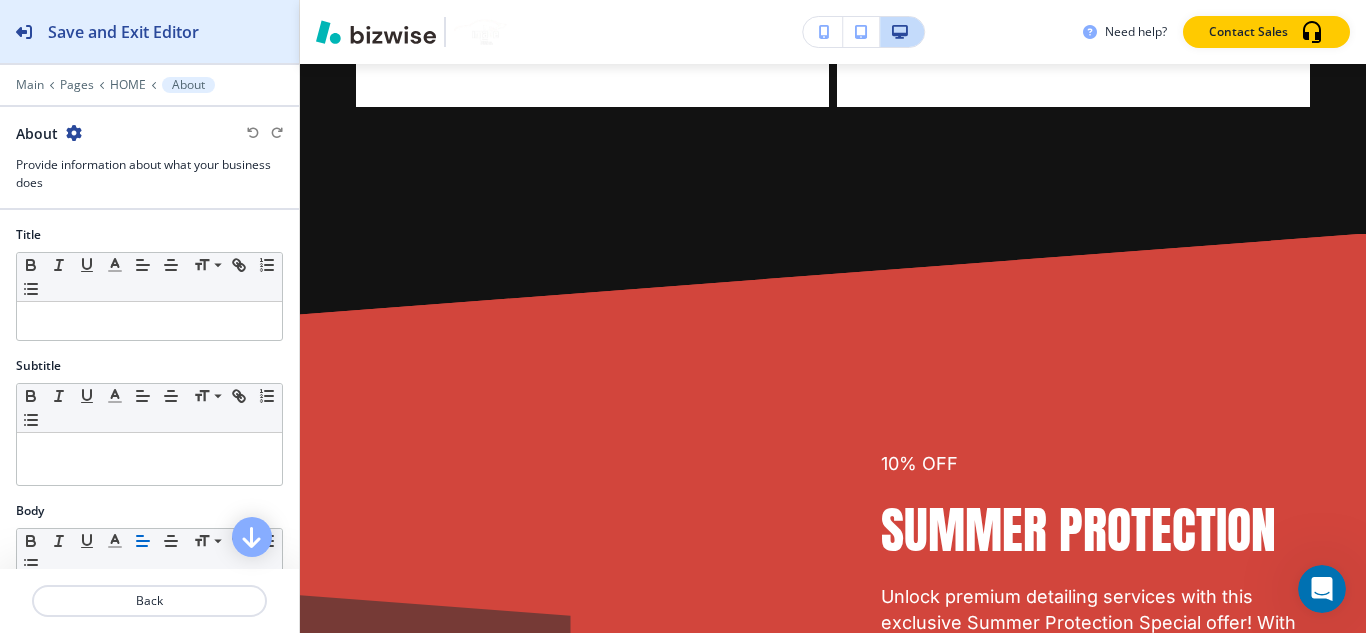 click on "Save and Exit Editor" at bounding box center (99, 31) 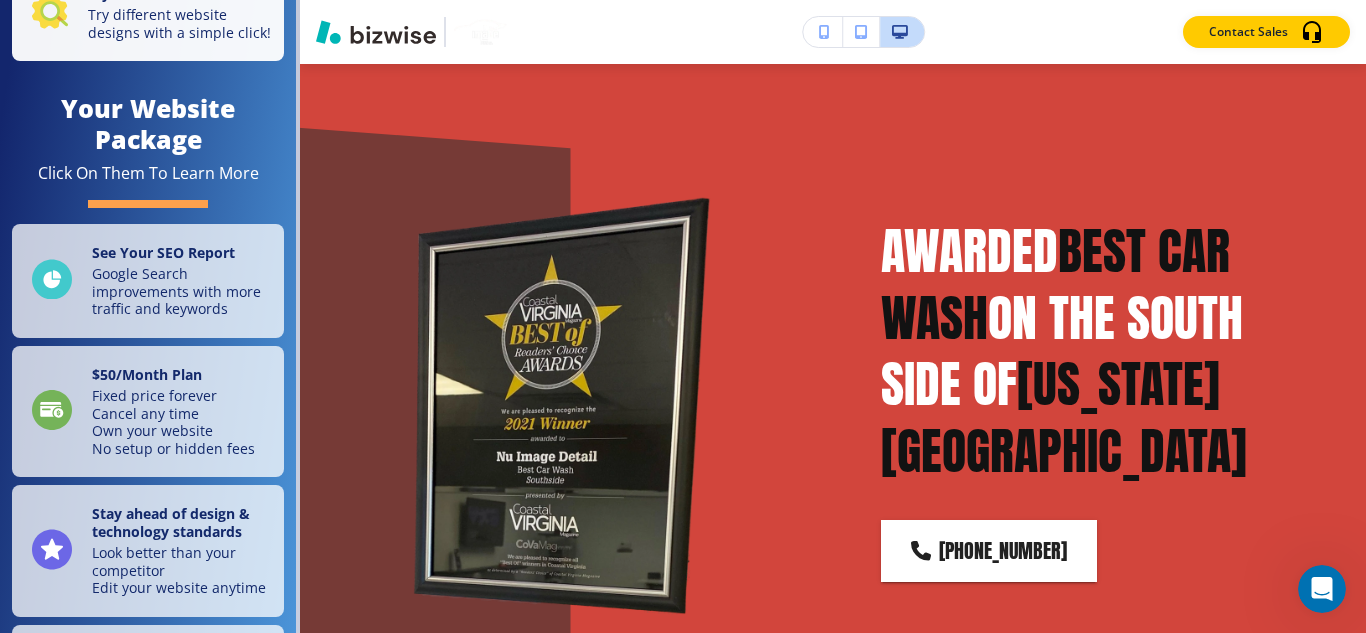scroll, scrollTop: 1400, scrollLeft: 0, axis: vertical 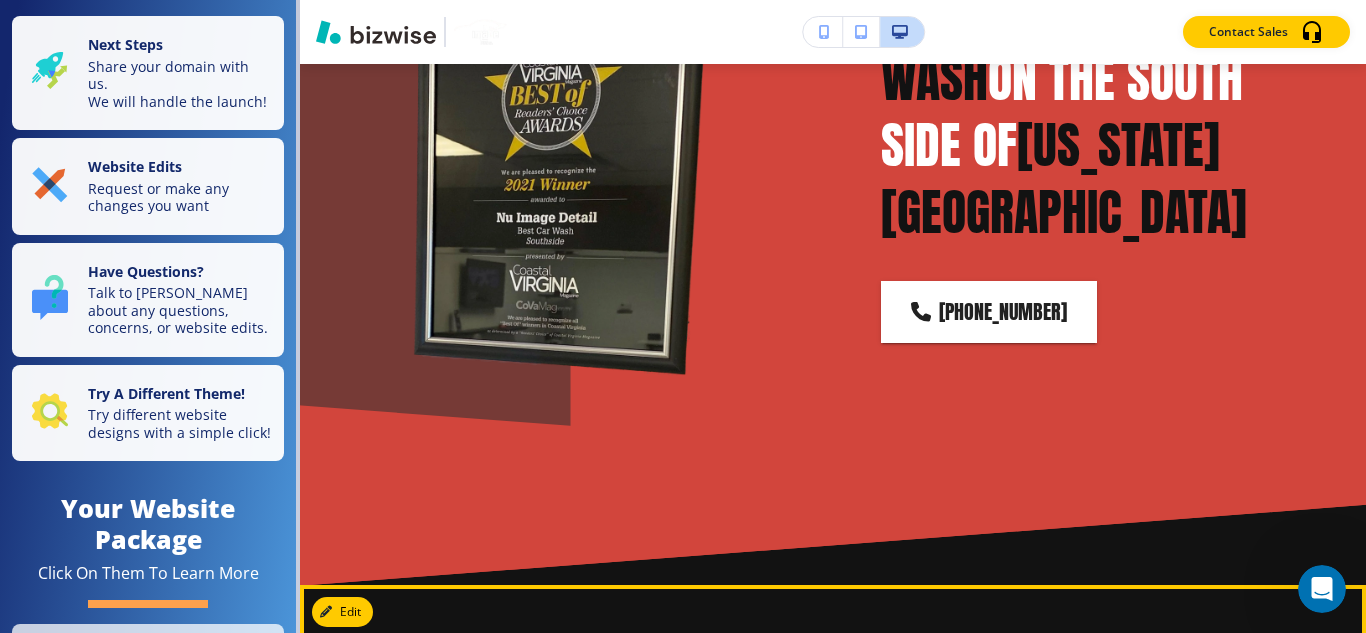 click on "Our Detailing Services in Virginia Beach CAR DETAILING Our complete car detailing service includes both cleaning and washing the car’s exterior and interior settings, allowing the car to rise to show standard conditions if still in sales. We have a cleaning technique that clears all dirt, dust, and smells out of one’s car. Learn More CERAMIC COATING Utilize services to coat your vehicle's paint with ceramic coatings. Our coatings are not only beautiful but protect the car from harsh UV rays outdoors, dirt, and water to achieve a water-less effect. We offer Revivify coatings which are the latest in self-healing nanotechnology. Learn More PAINT CORRECTION Our paint correction services include removal of swirl marks, scratches, and any inaccuracies that may have masked a vehicle's presence to ensure the vehicle takes back its gloss, pink. Learn More WINDOW TINTING Learn More PAINT PROTECTION FILM Learn More HEADLIGHT RESTORATION Learn More" at bounding box center (833, 1378) 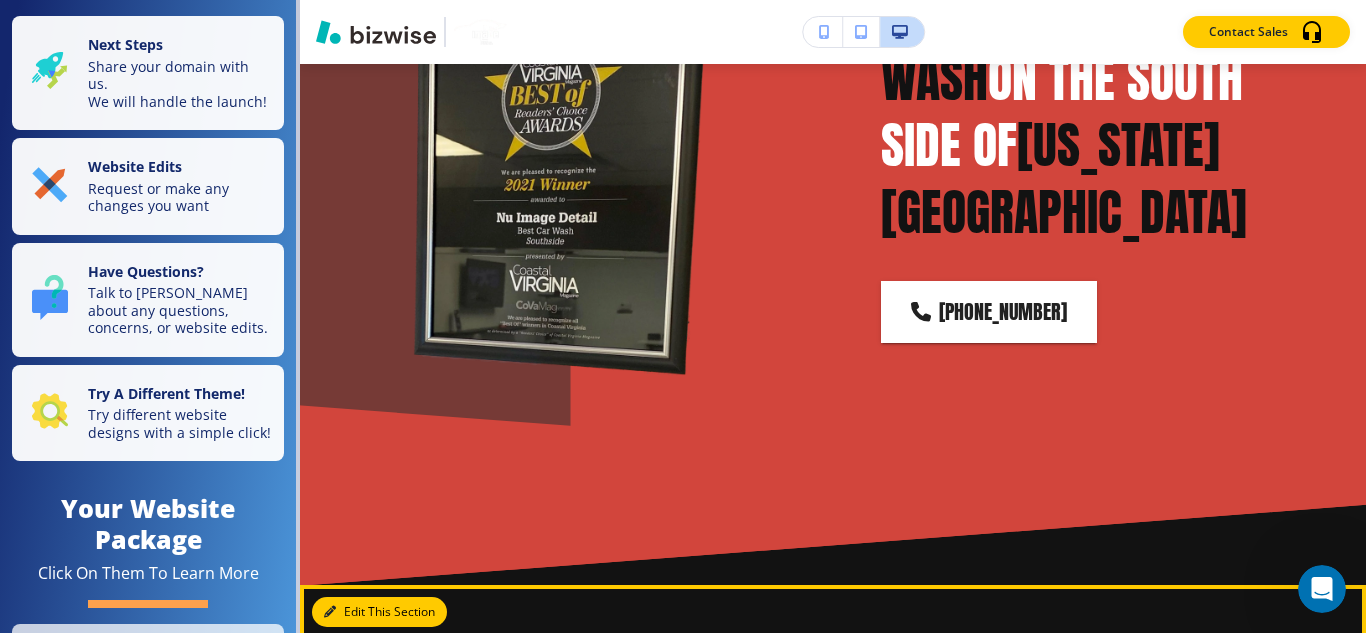 click on "Edit This Section" at bounding box center (379, 612) 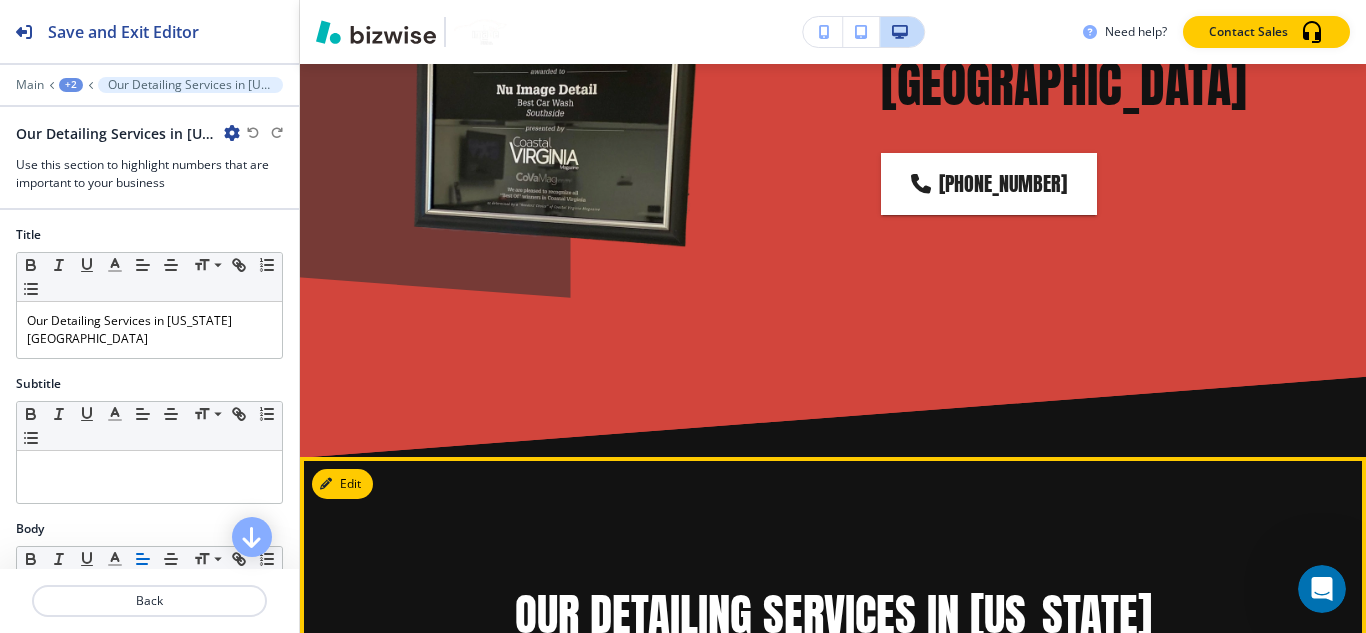 scroll, scrollTop: 1964, scrollLeft: 0, axis: vertical 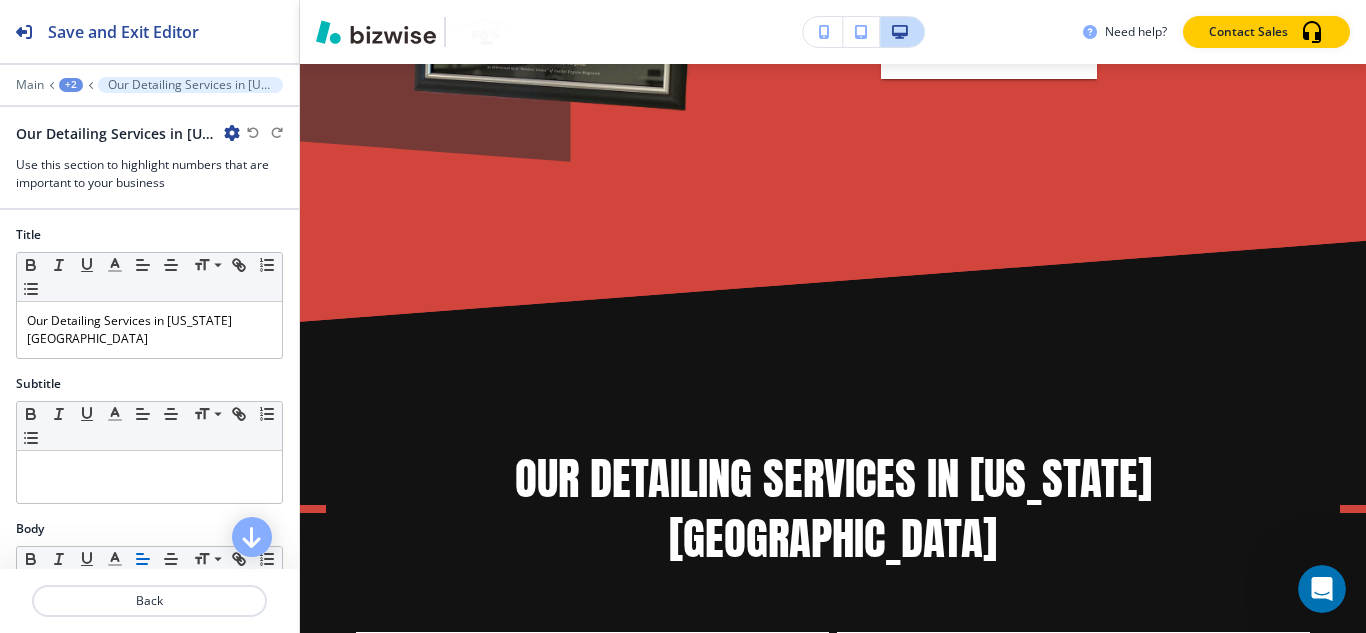 click on "+2" at bounding box center [71, 85] 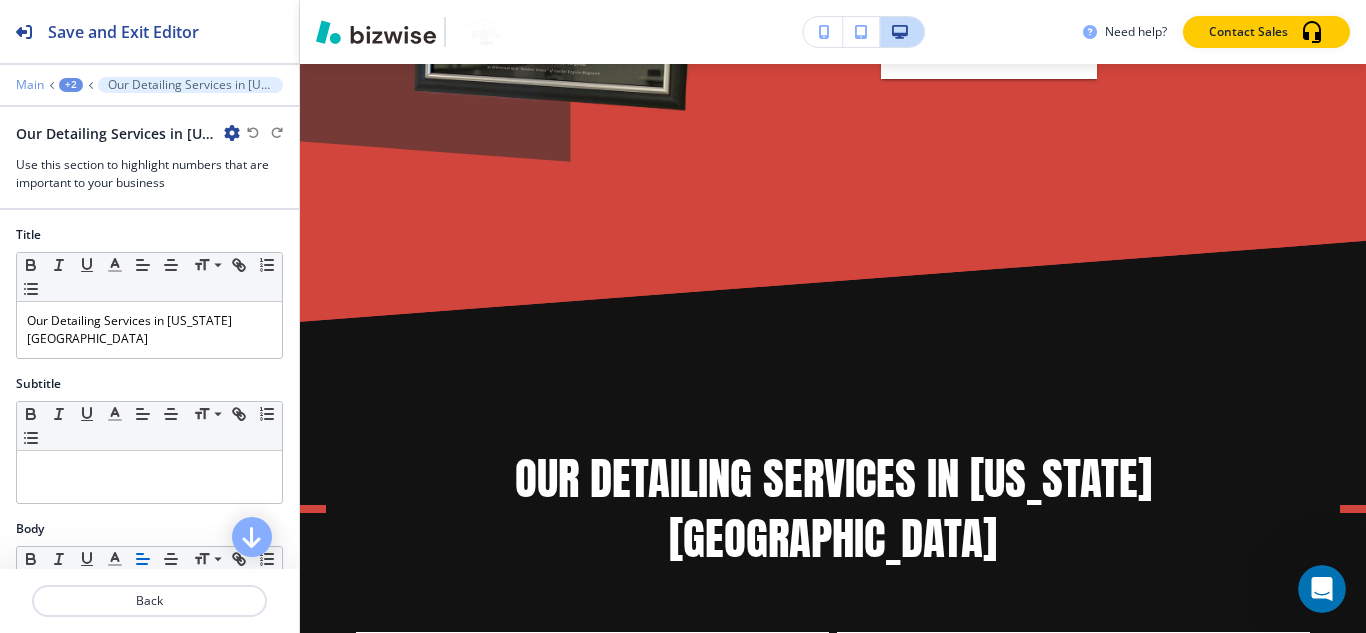 click on "Main" at bounding box center (30, 85) 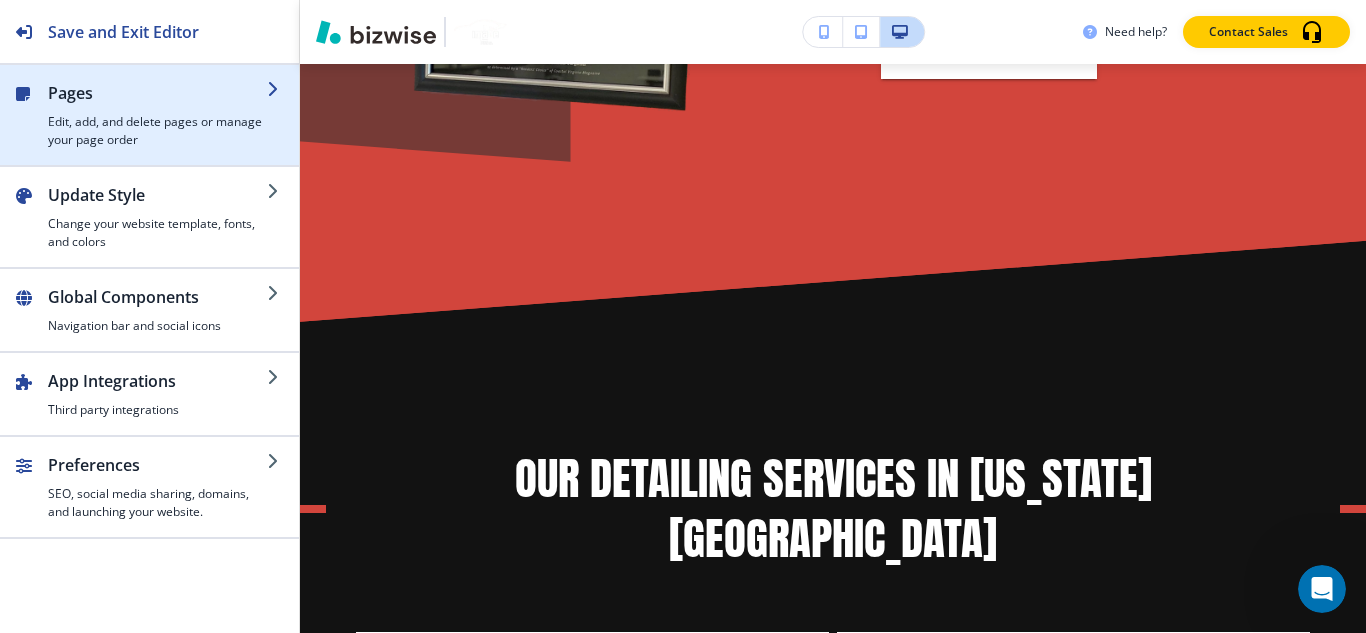 click on "Edit, add, and delete pages or manage your page order" at bounding box center (157, 131) 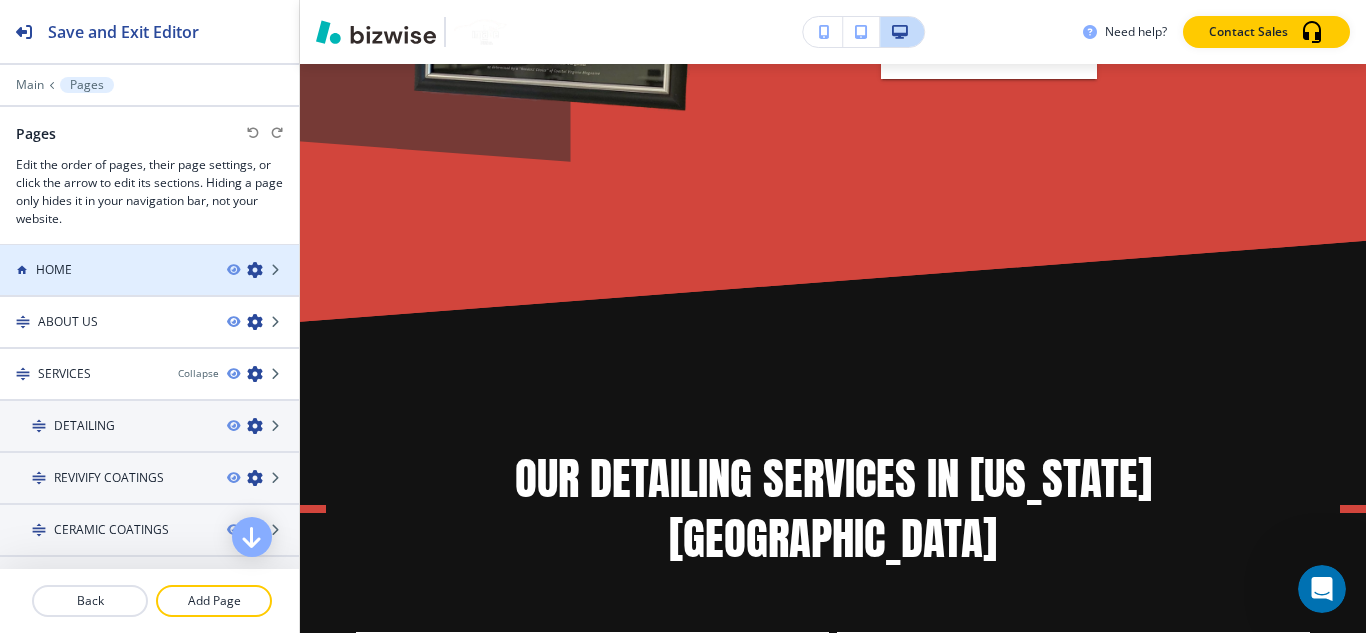 scroll, scrollTop: 0, scrollLeft: 0, axis: both 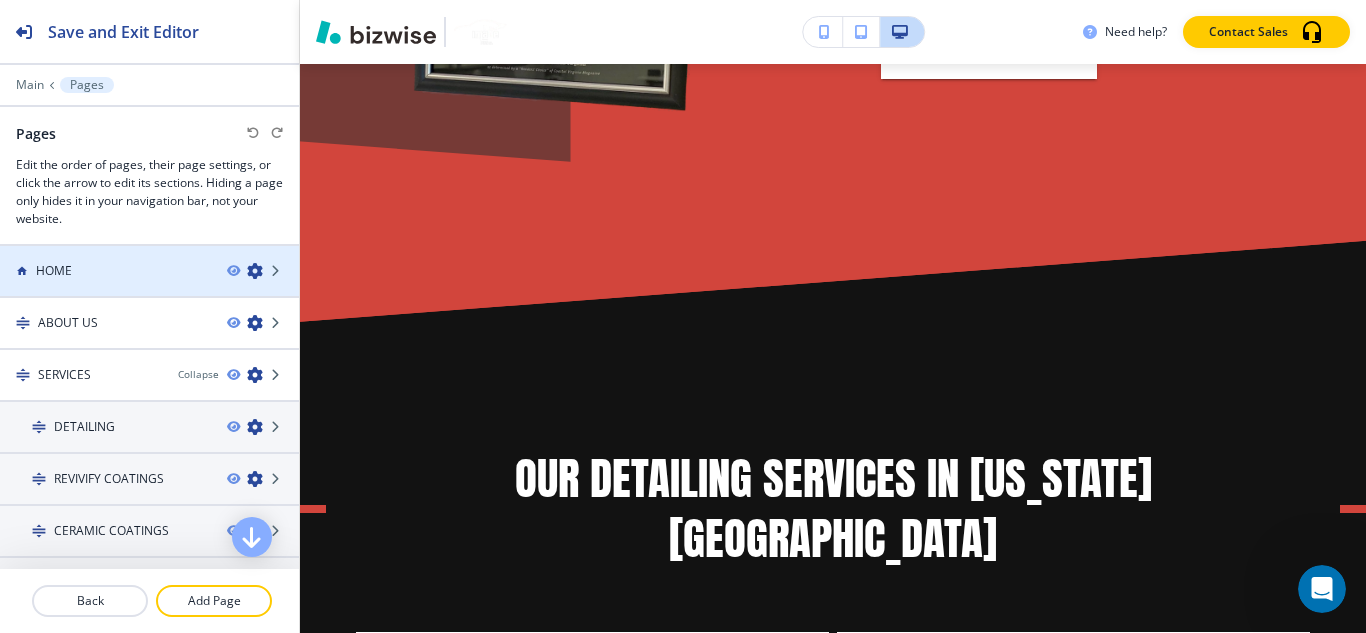 click at bounding box center [255, 271] 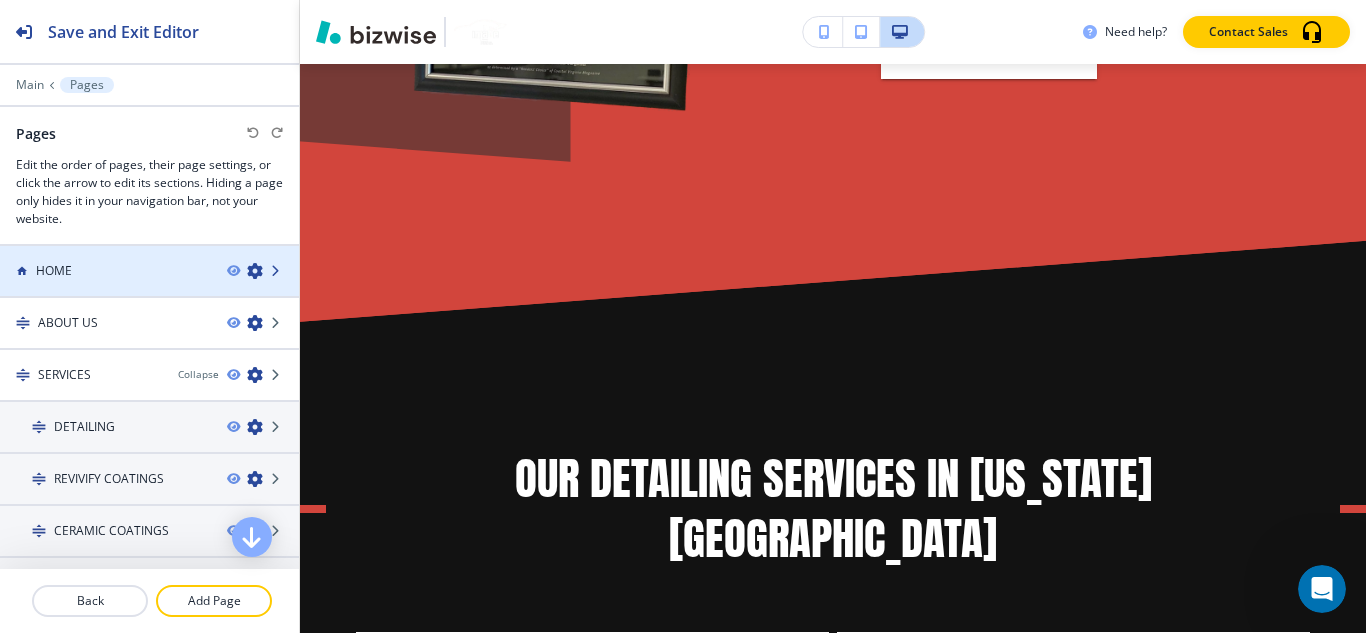 click at bounding box center (277, 271) 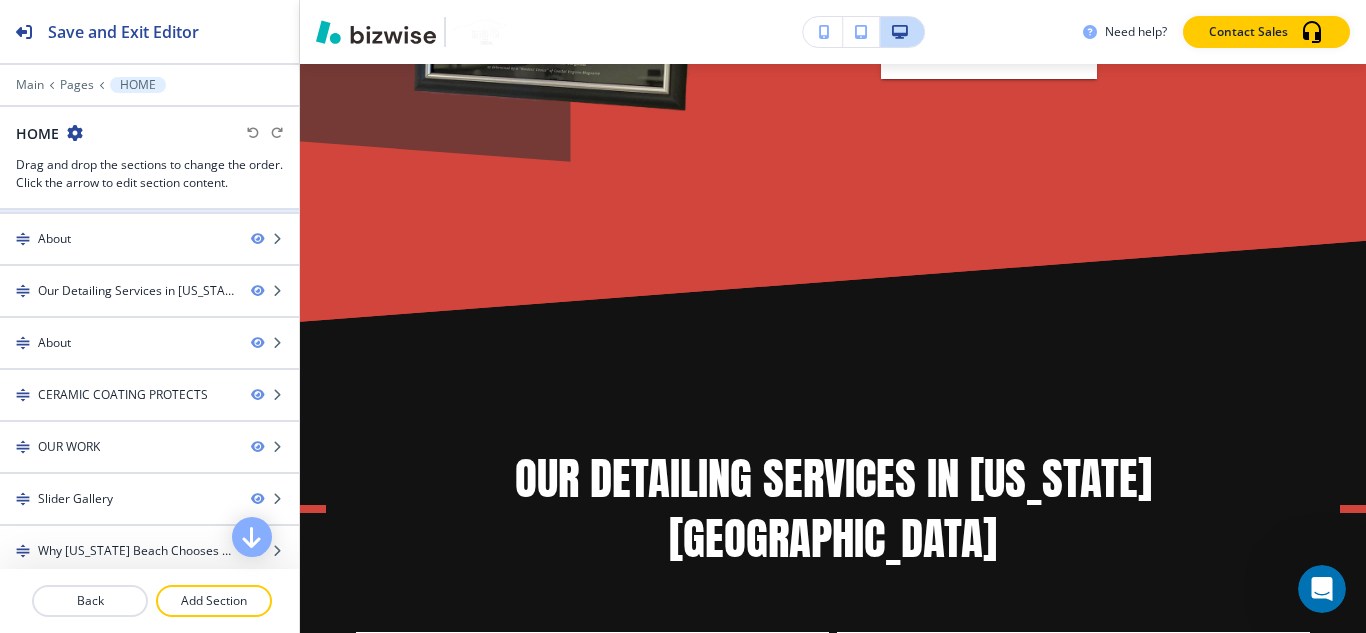 scroll, scrollTop: 0, scrollLeft: 0, axis: both 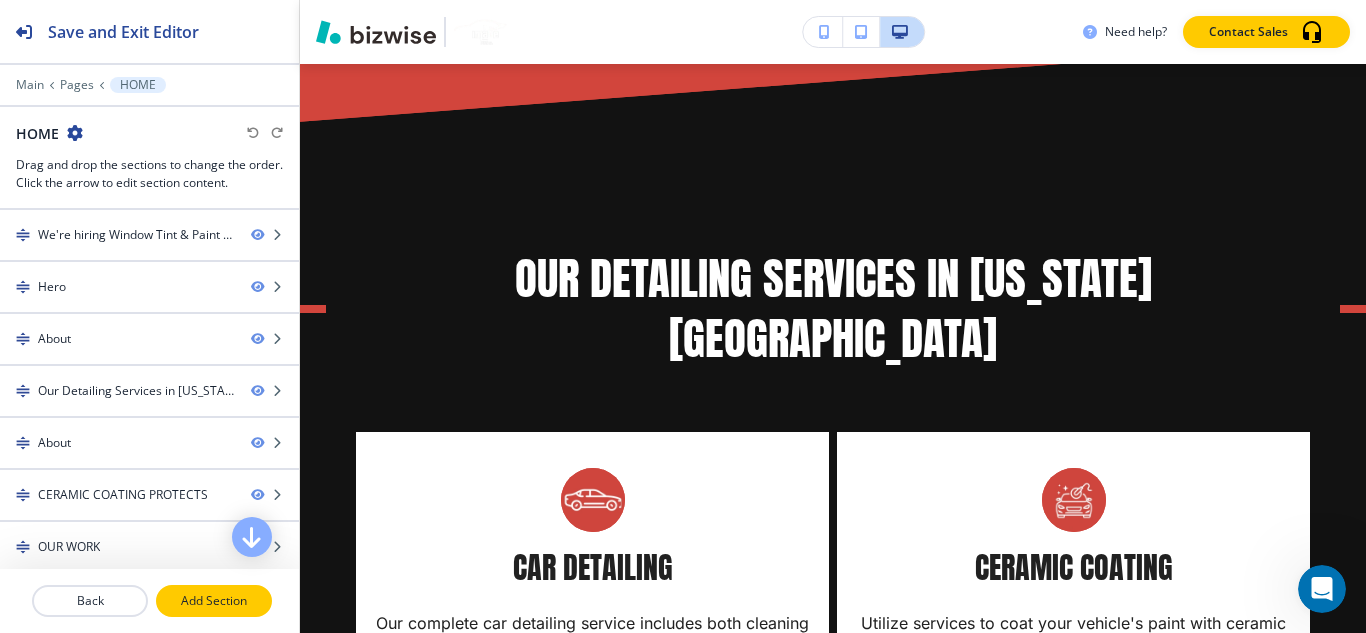 click on "Add Section" at bounding box center [214, 601] 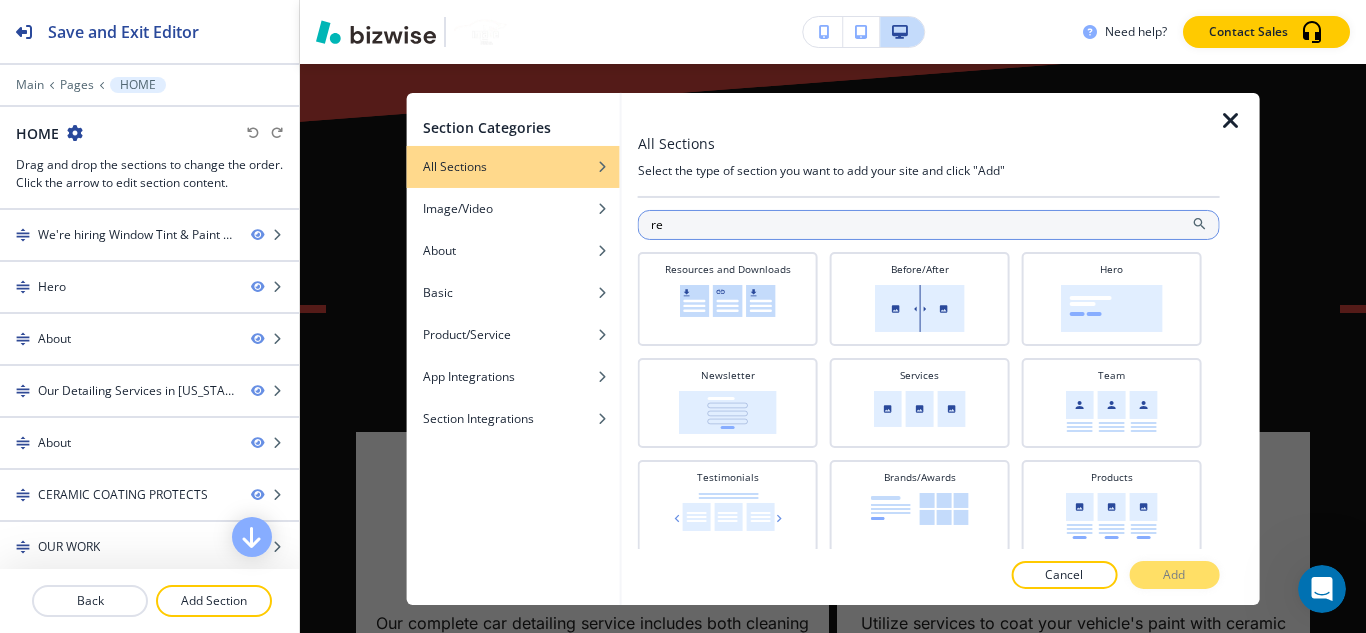 type on "r" 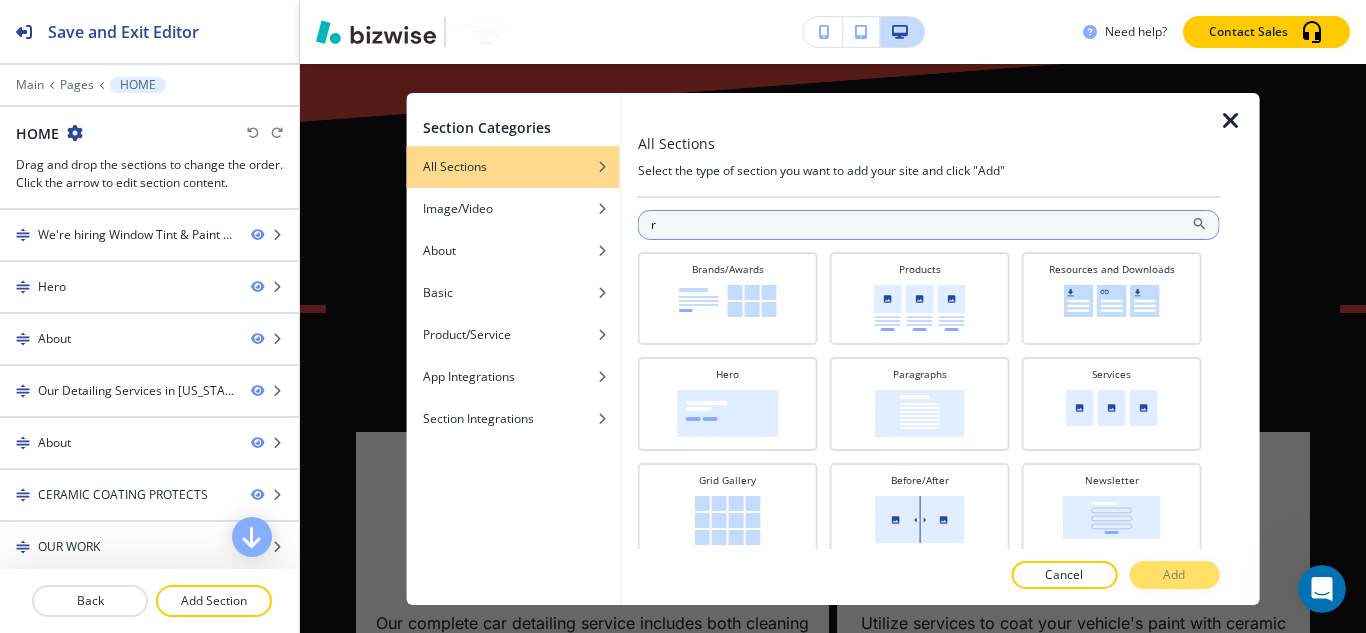 type 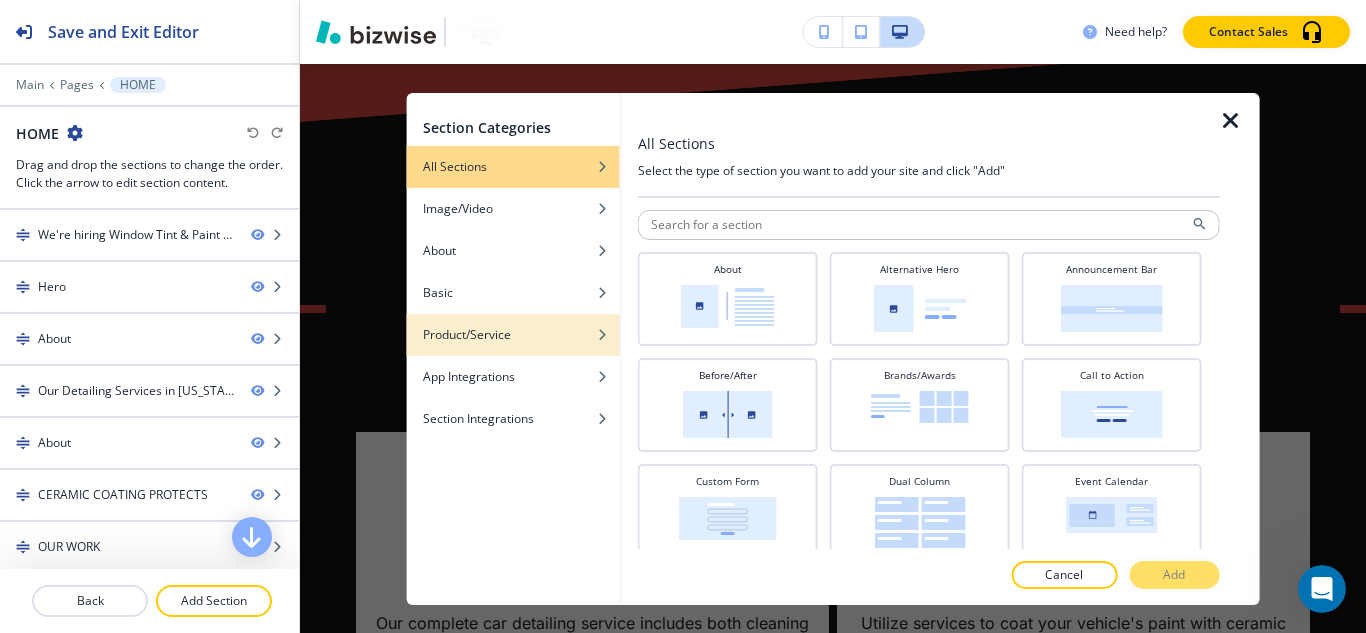 click on "Product/Service" at bounding box center [513, 334] 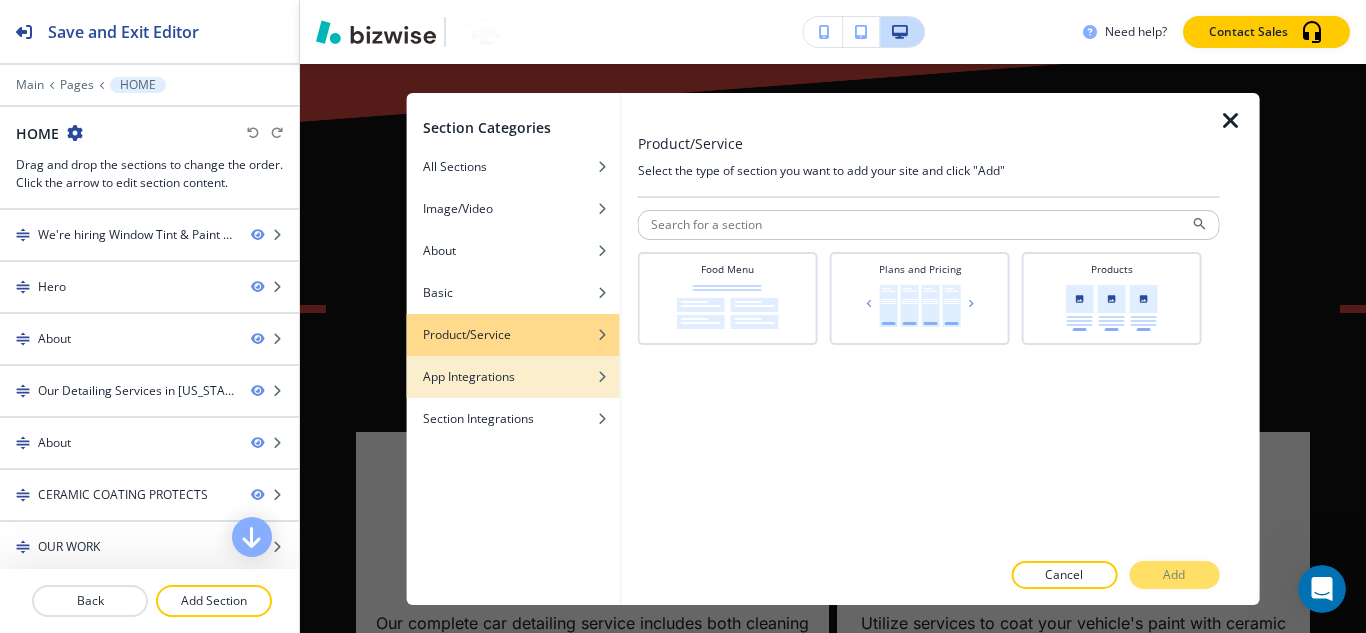 click on "App Integrations" at bounding box center [513, 376] 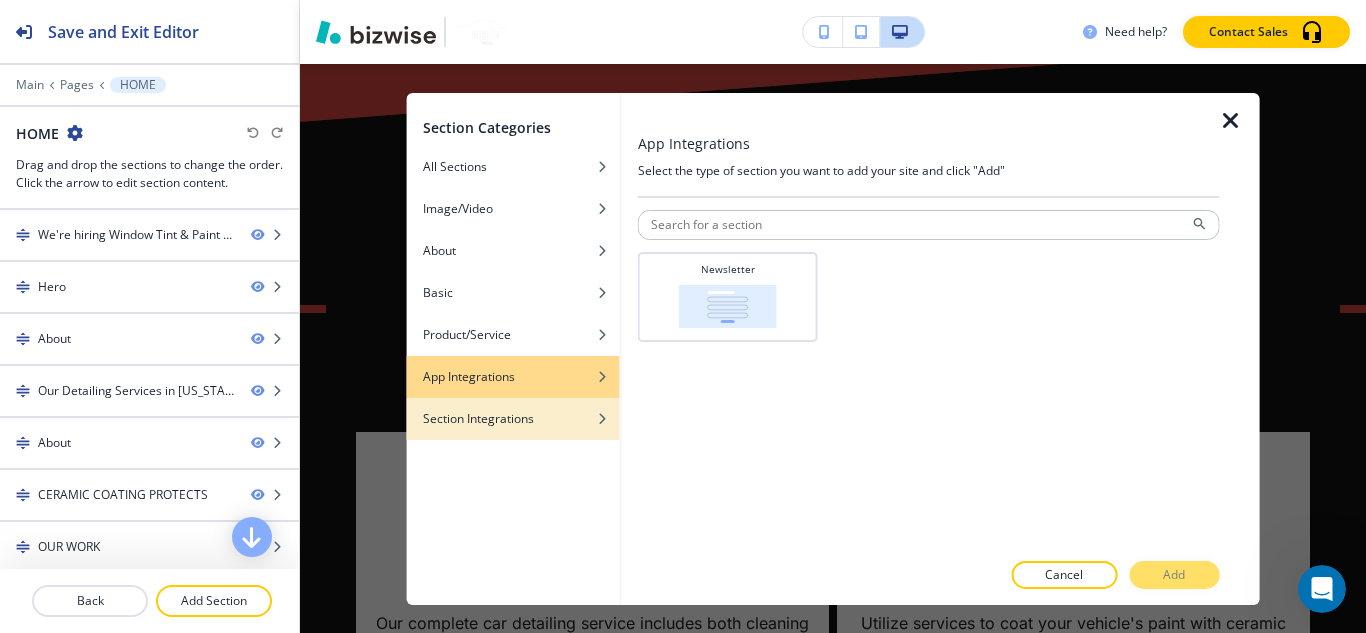 click on "Section Integrations" at bounding box center [513, 418] 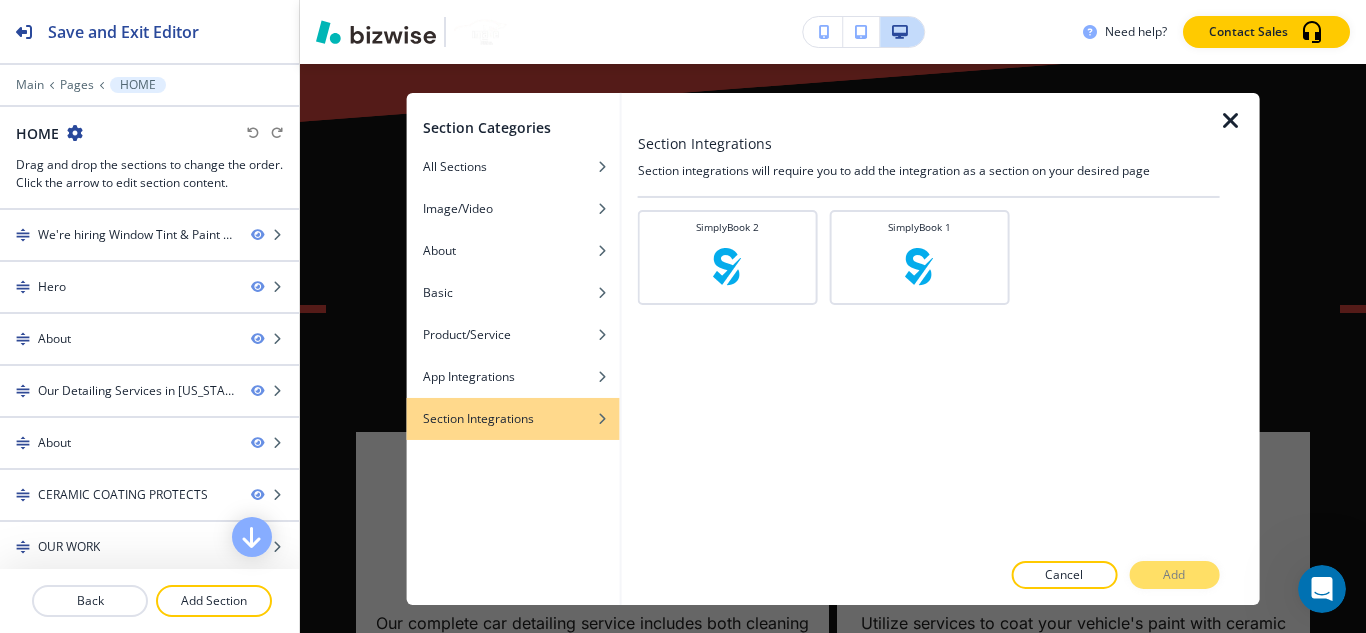 click on "Section Integrations" at bounding box center (513, 418) 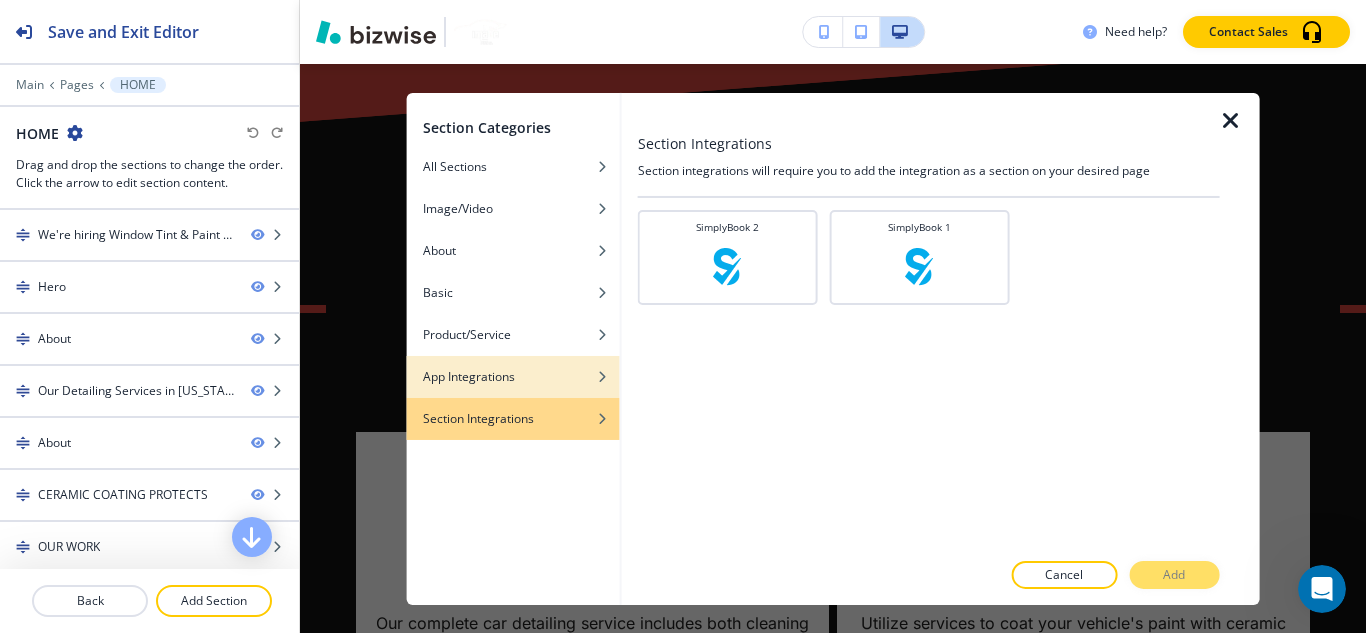 click at bounding box center (513, 361) 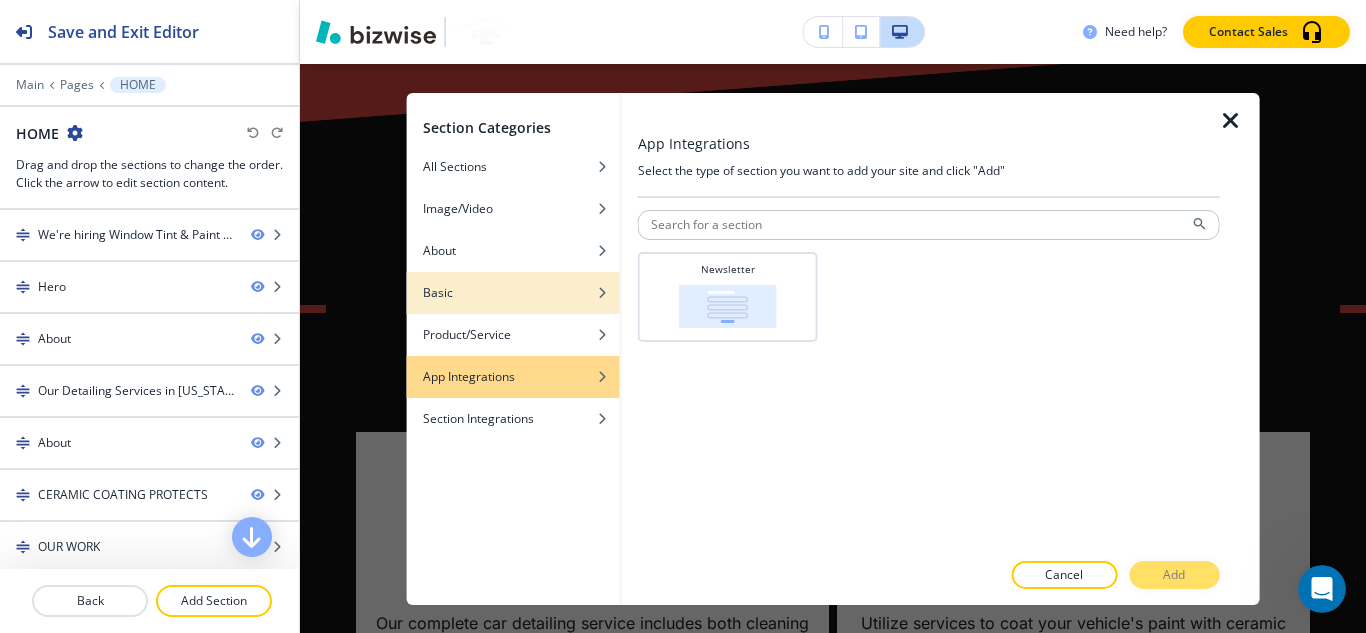 click on "Basic" at bounding box center [513, 292] 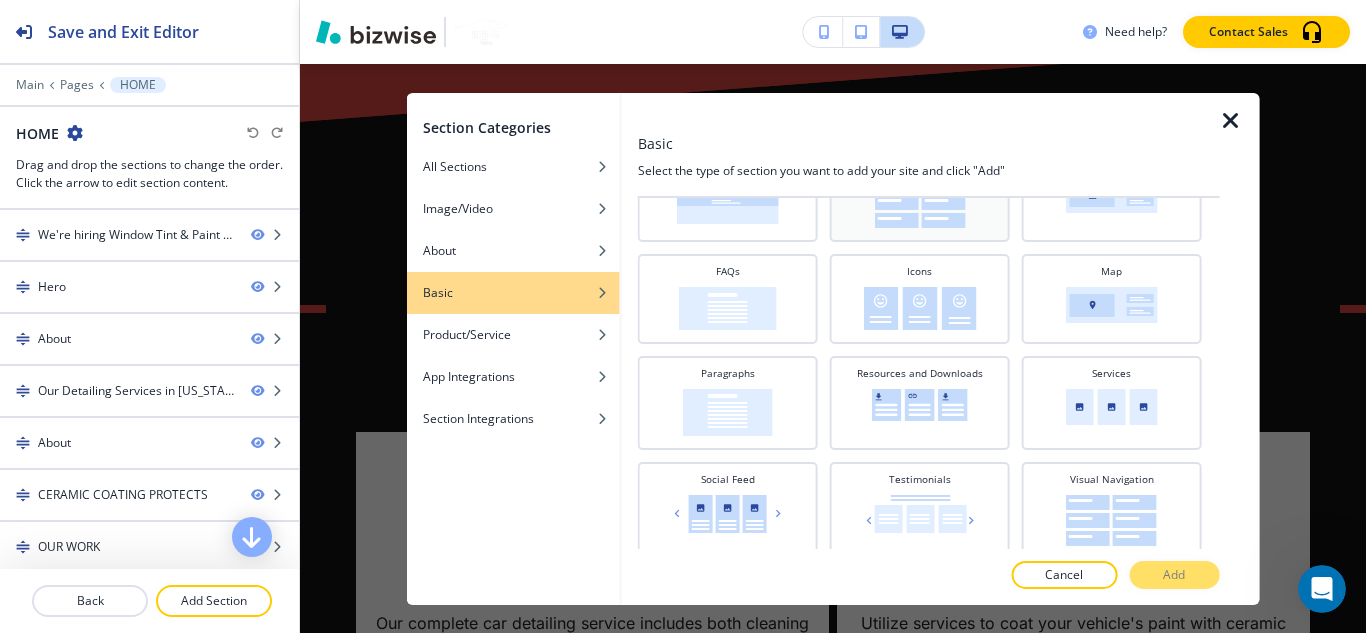 scroll, scrollTop: 119, scrollLeft: 0, axis: vertical 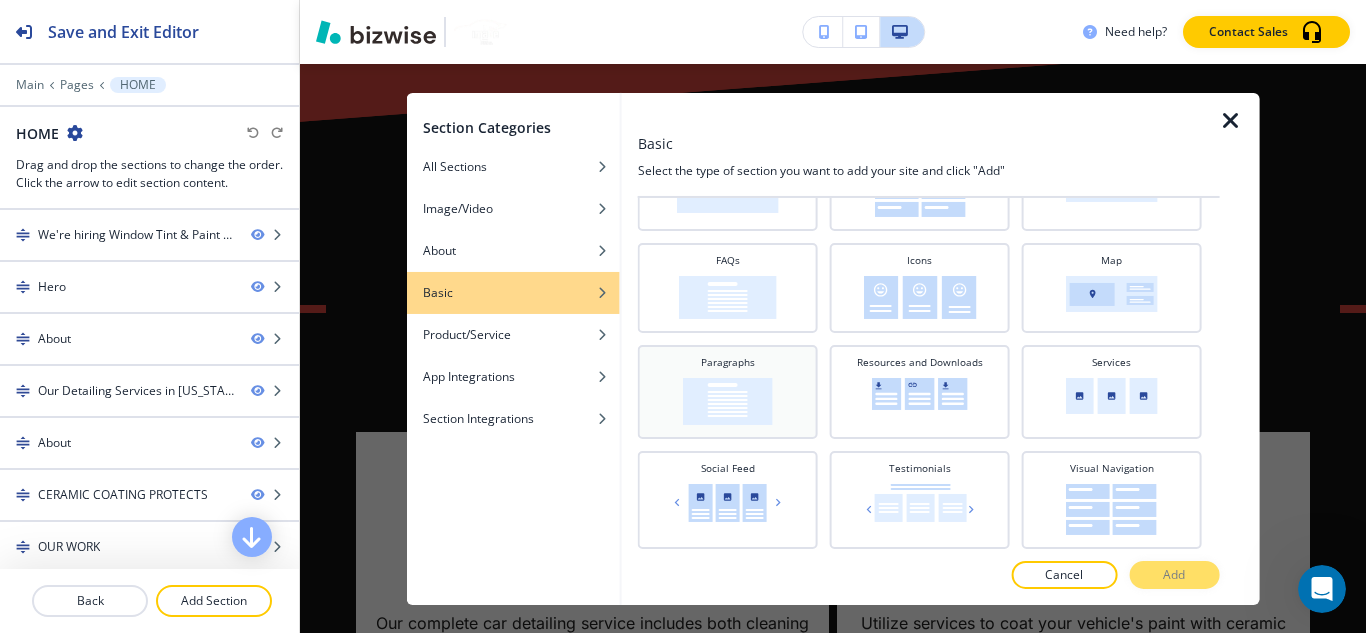 click on "Paragraphs" at bounding box center (728, 389) 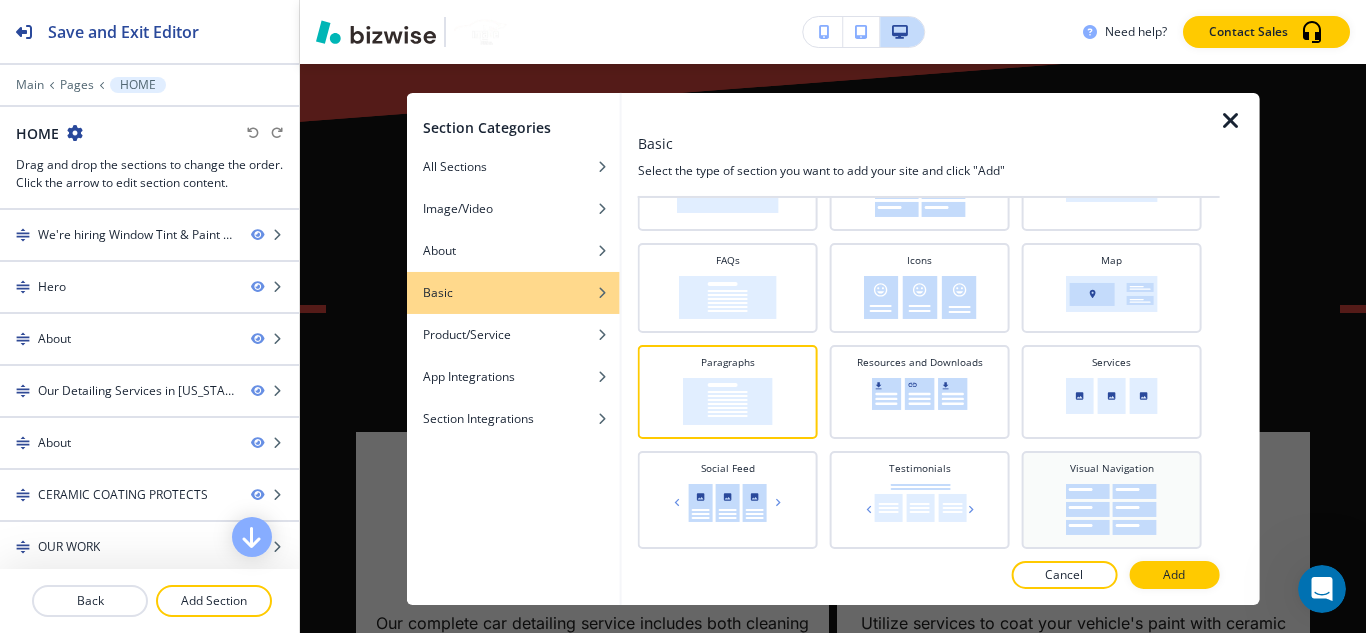 click on "Visual Navigation" at bounding box center (1112, 497) 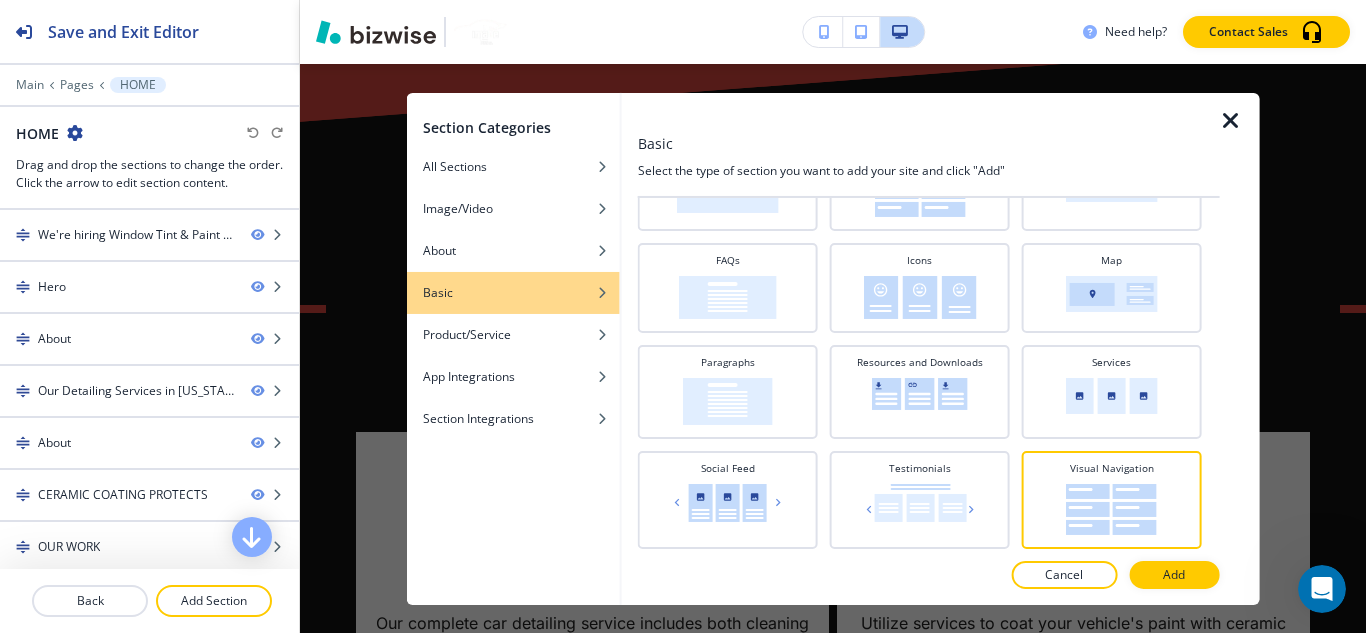 click at bounding box center [513, 277] 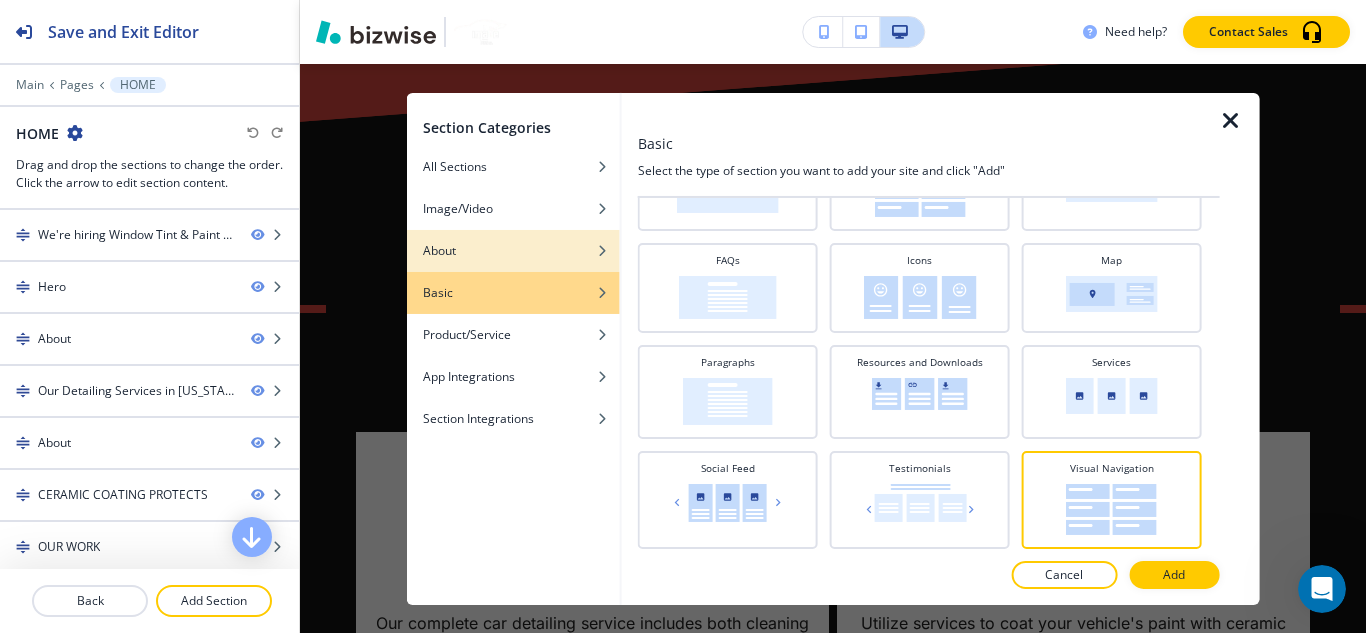 click at bounding box center [513, 265] 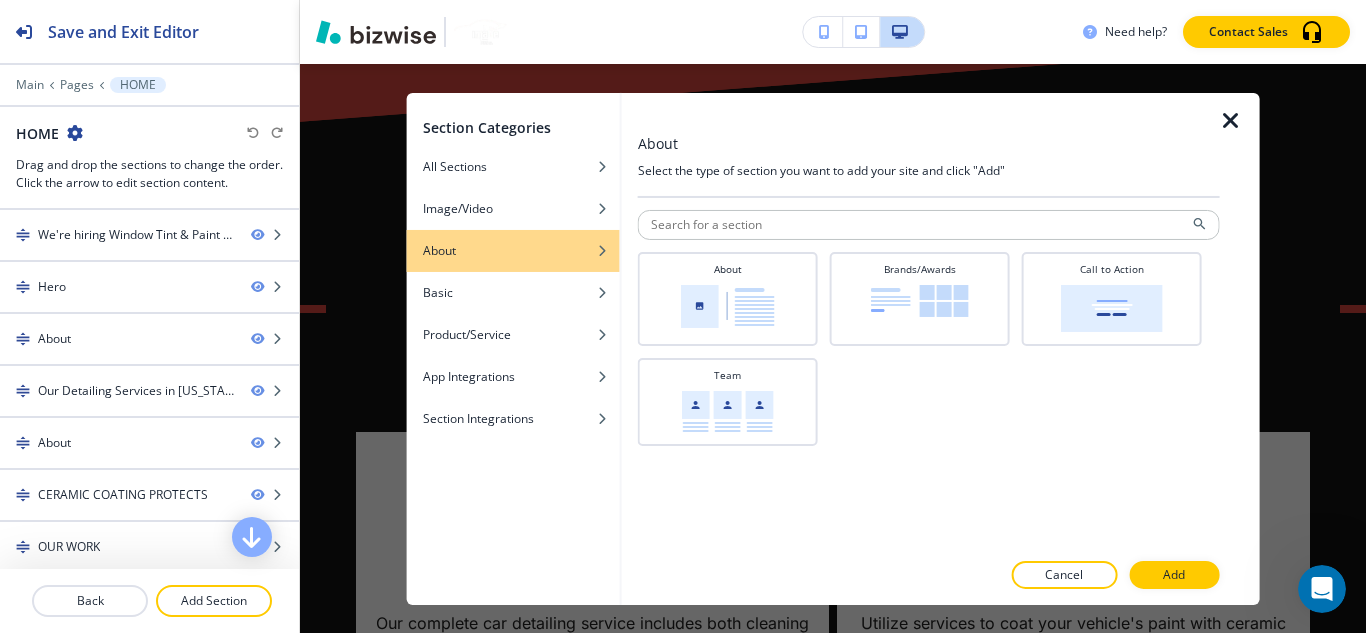 scroll, scrollTop: 0, scrollLeft: 0, axis: both 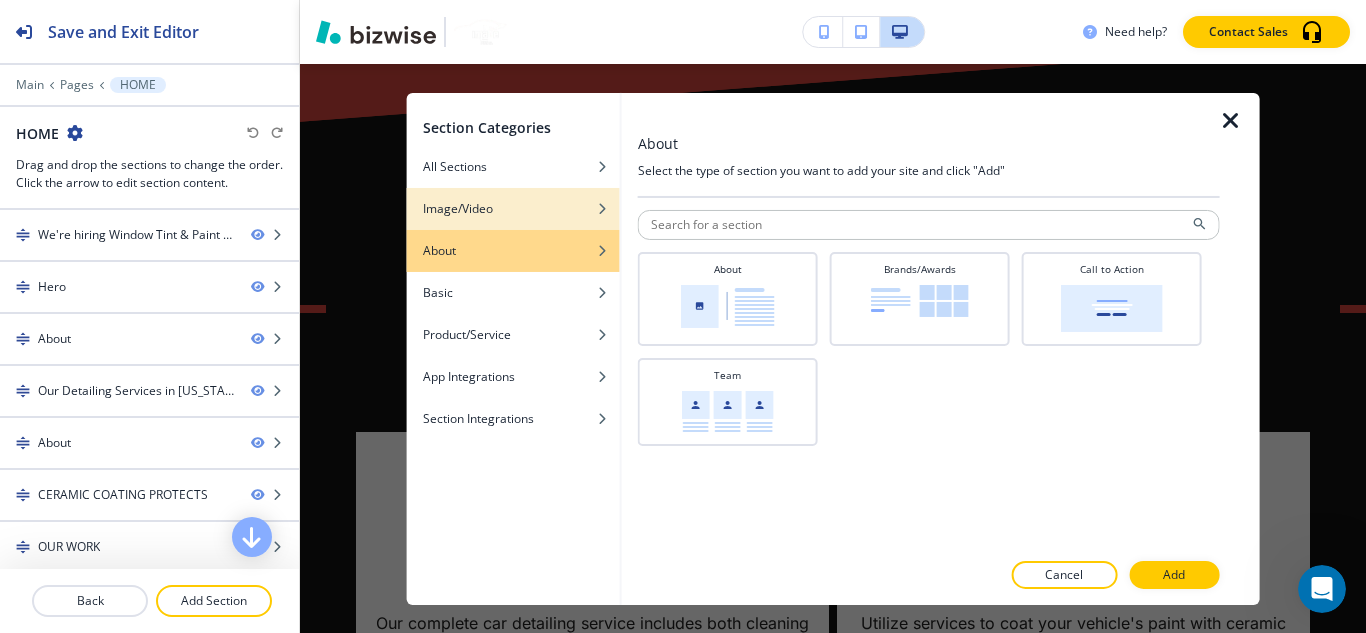 click at bounding box center [513, 223] 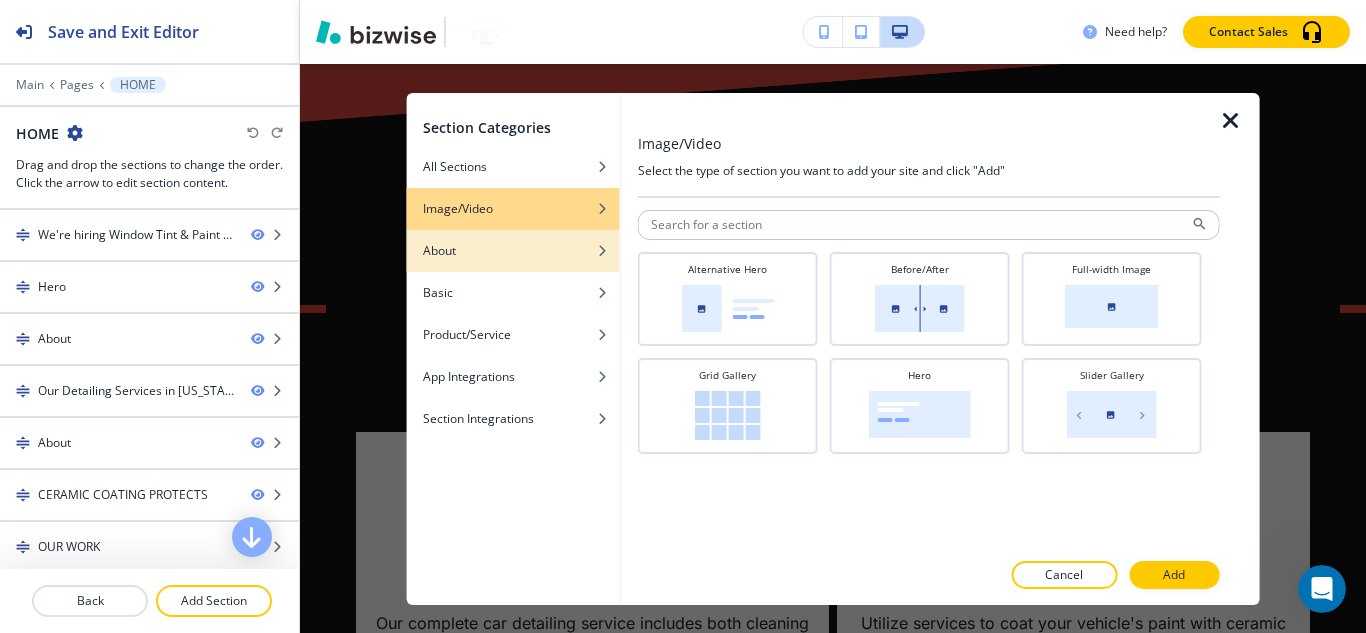 click on "About" at bounding box center [513, 250] 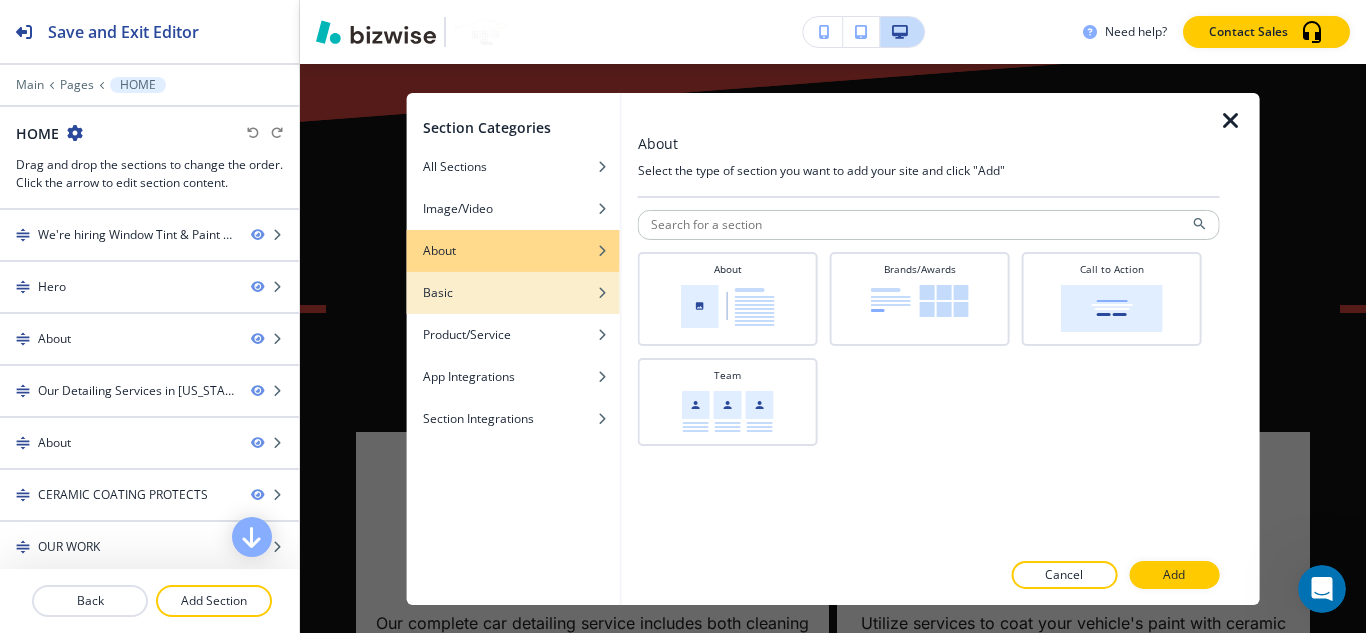 click at bounding box center (513, 307) 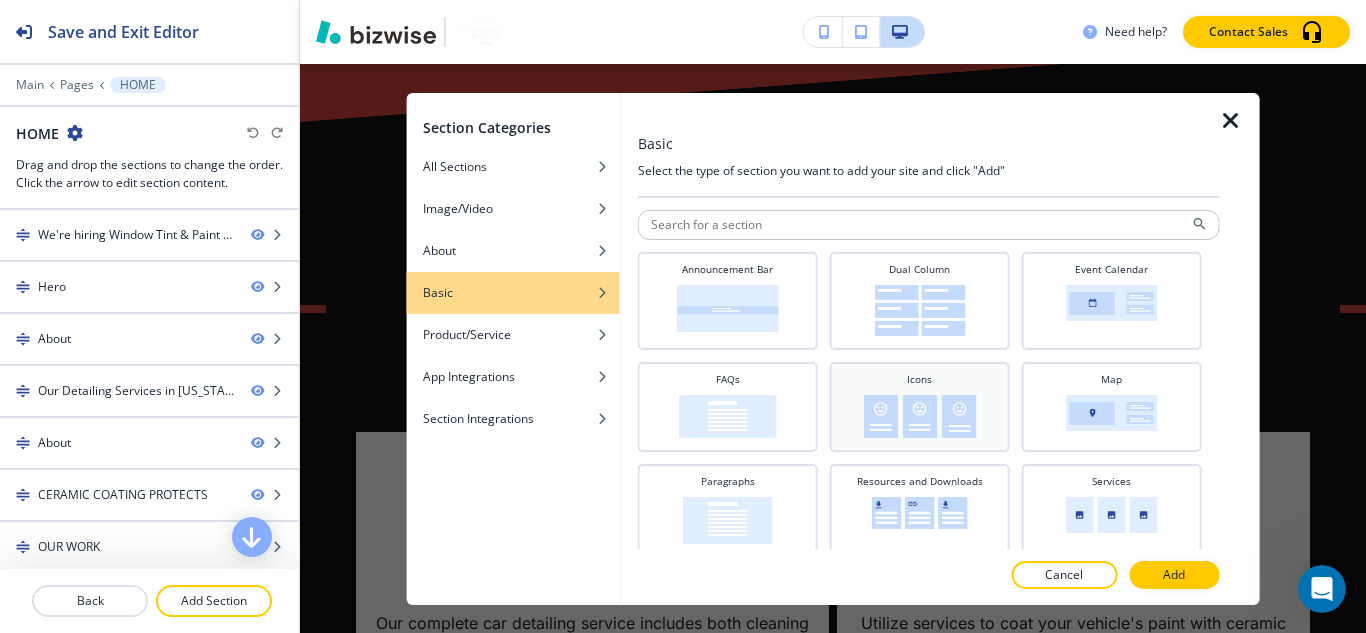 scroll, scrollTop: 119, scrollLeft: 0, axis: vertical 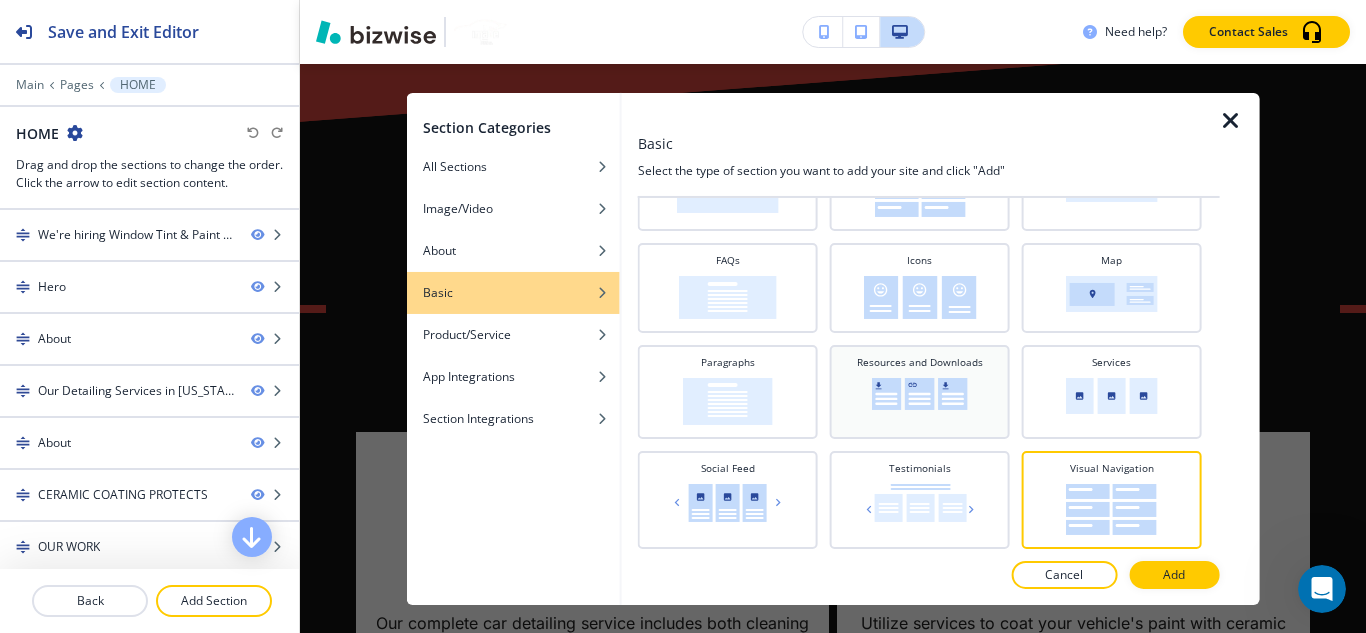 click on "Resources and Downloads" at bounding box center (920, 391) 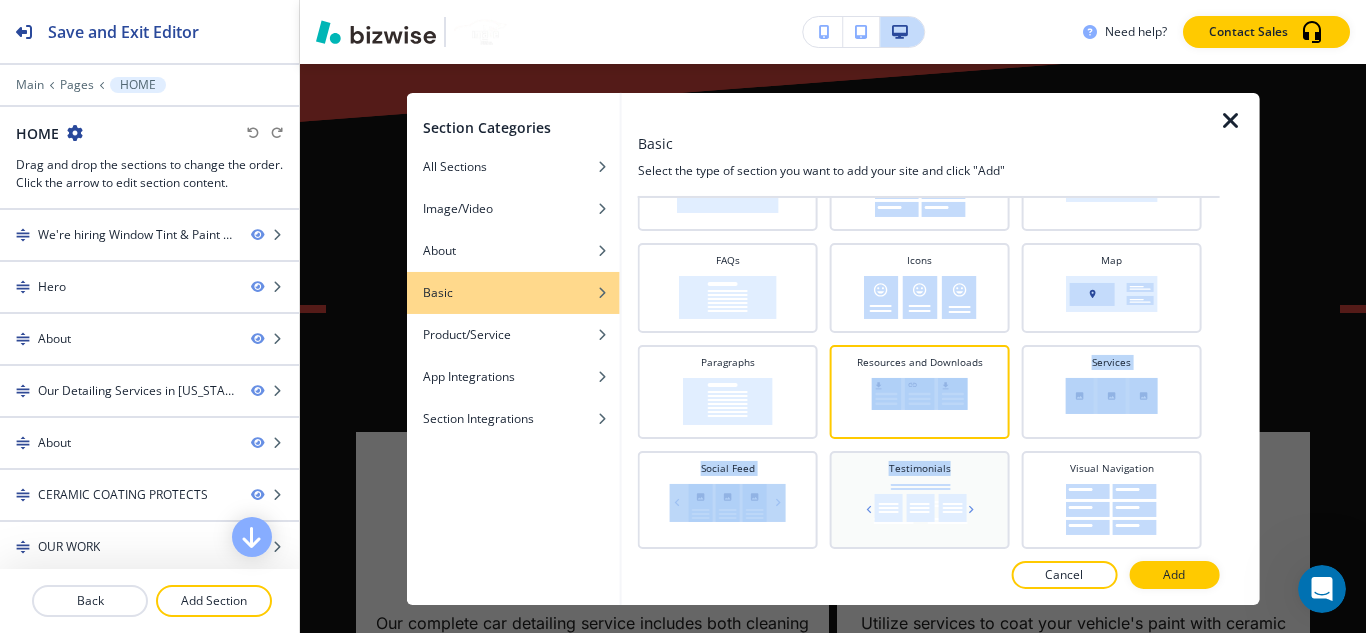 drag, startPoint x: 869, startPoint y: 403, endPoint x: 982, endPoint y: 504, distance: 151.55856 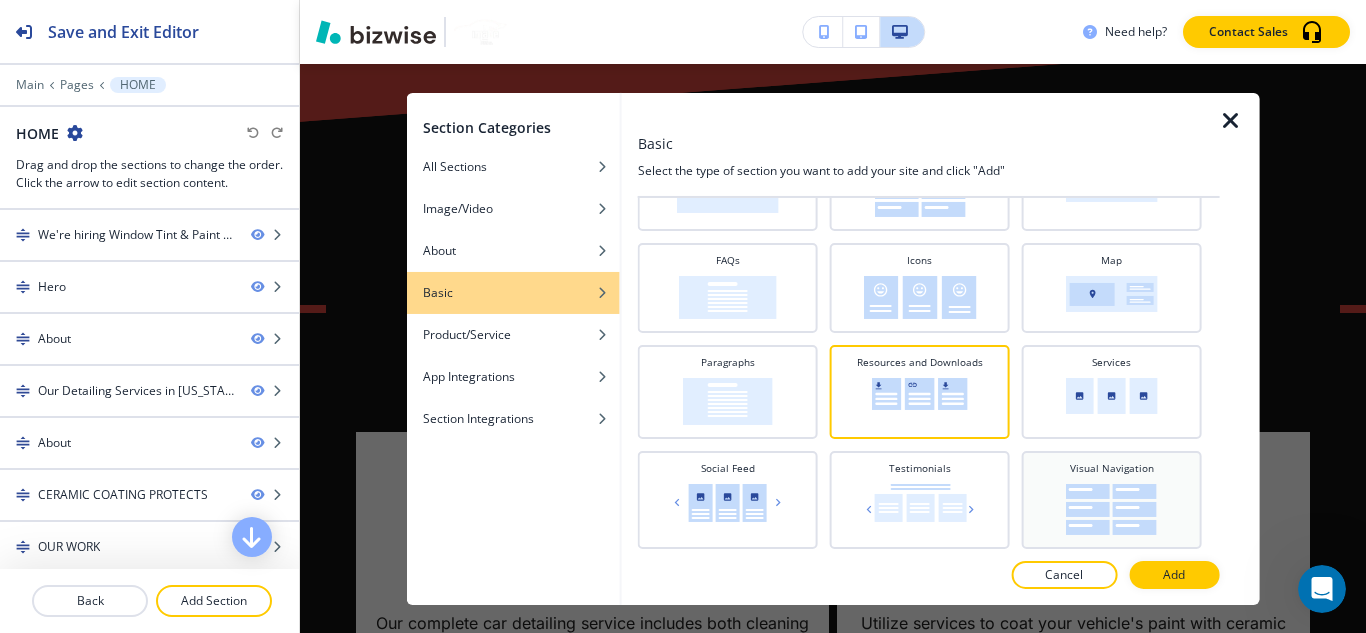 drag, startPoint x: 1039, startPoint y: 500, endPoint x: 1014, endPoint y: 462, distance: 45.486263 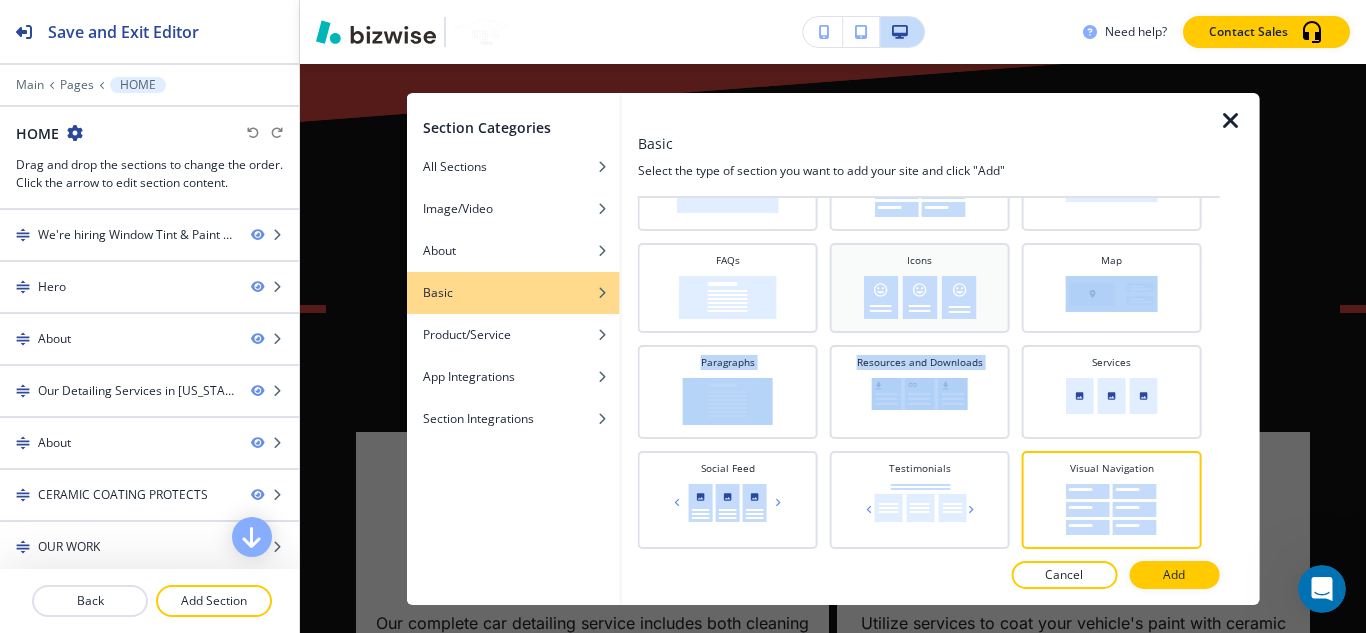 drag, startPoint x: 1019, startPoint y: 365, endPoint x: 907, endPoint y: 327, distance: 118.270874 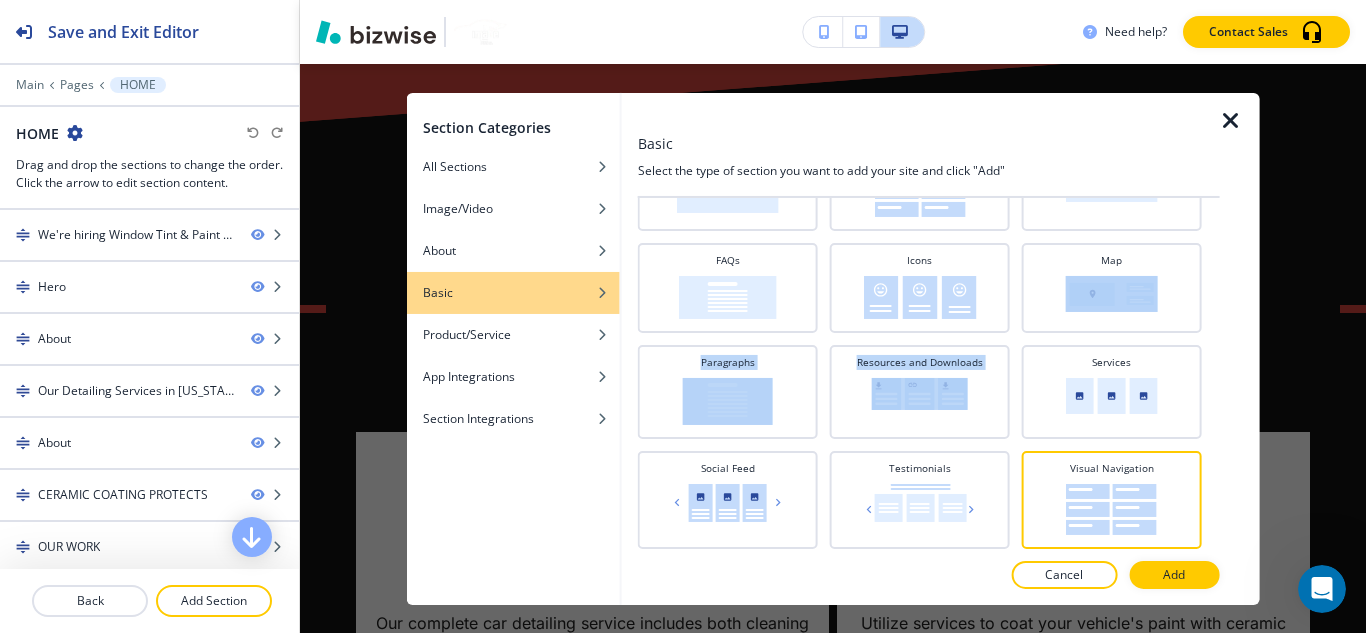 click at bounding box center [1208, 287] 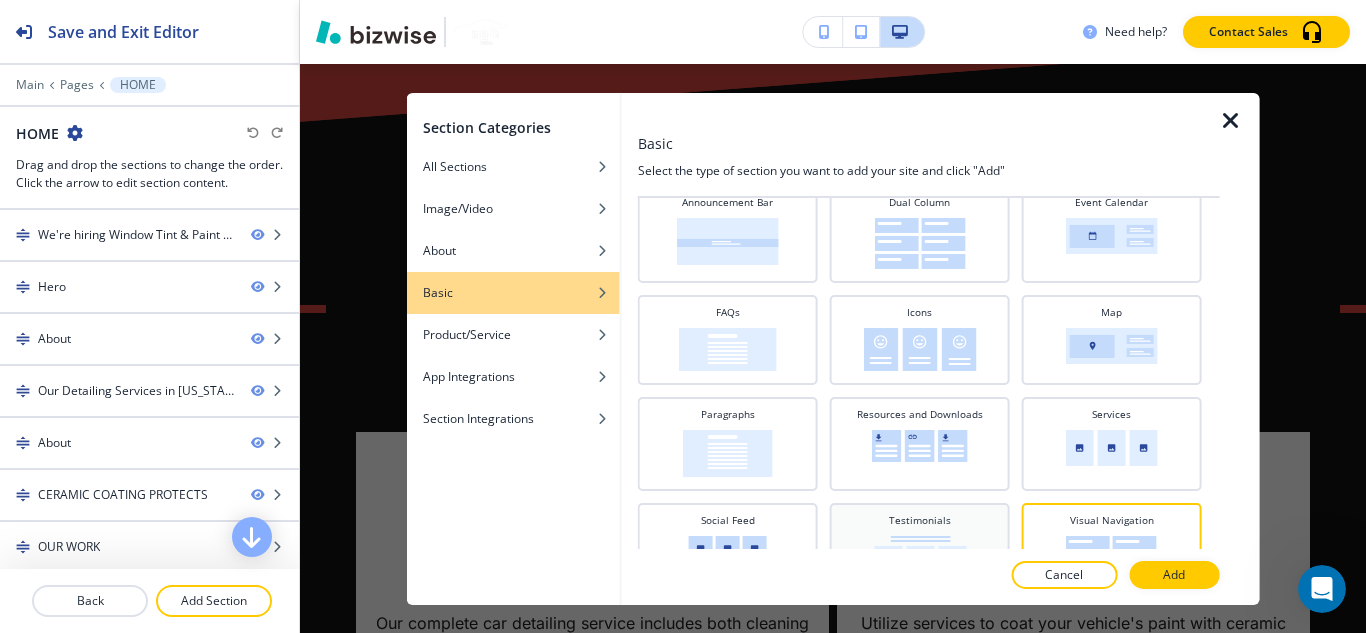 scroll, scrollTop: 119, scrollLeft: 0, axis: vertical 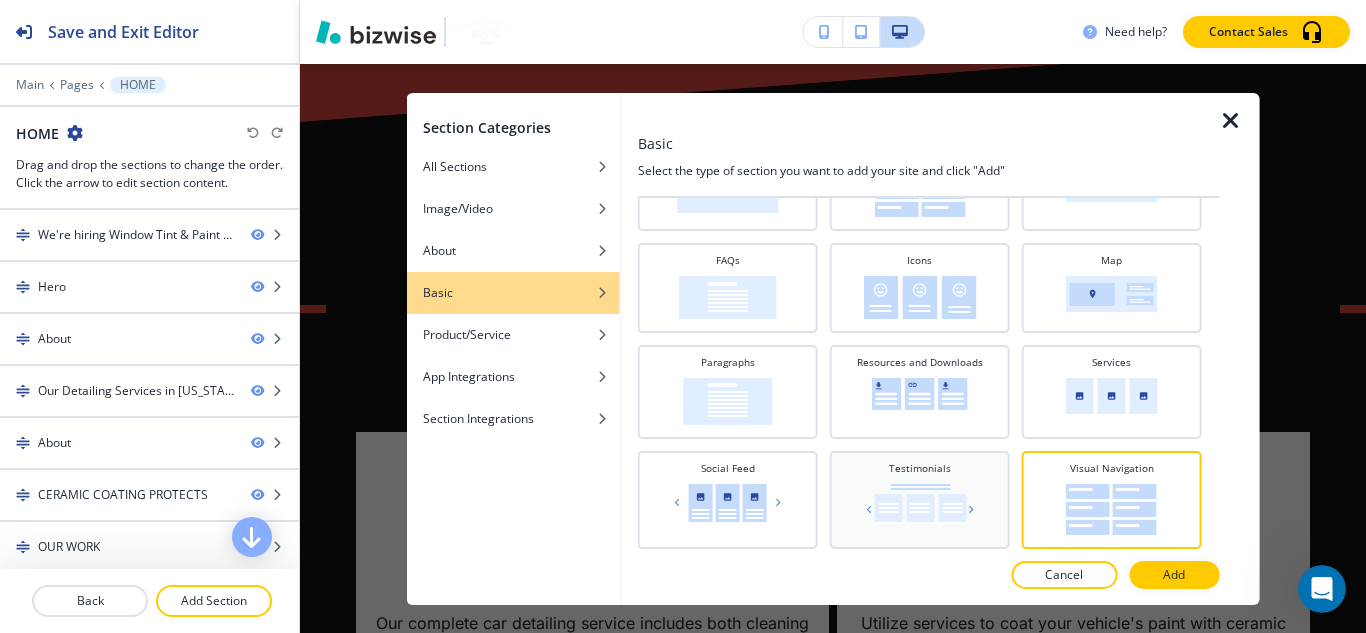 click on "Testimonials" at bounding box center (920, 467) 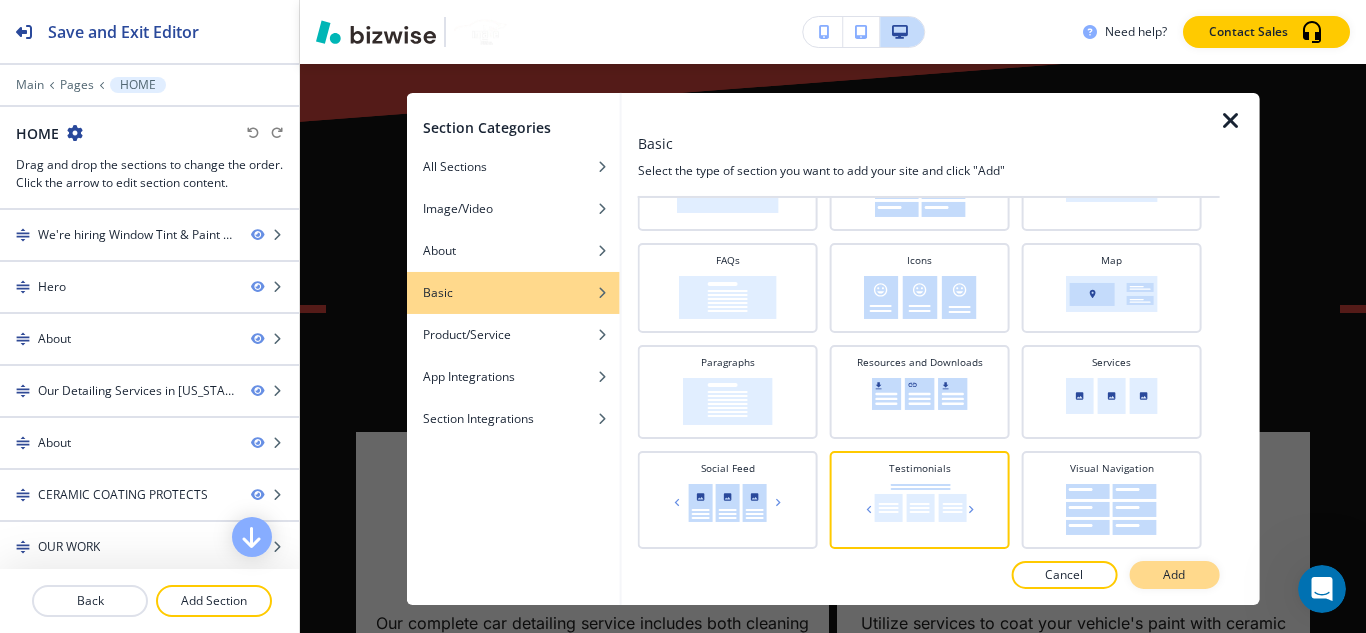 click on "Add" at bounding box center (1174, 575) 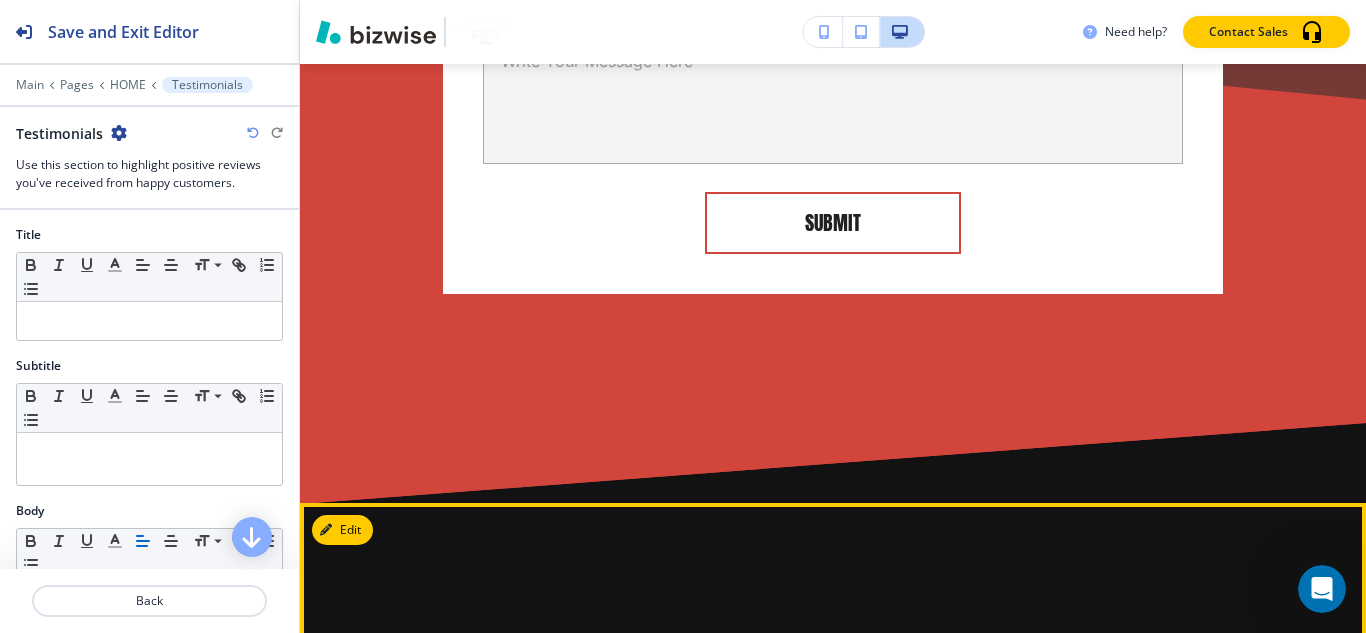 scroll, scrollTop: 15071, scrollLeft: 0, axis: vertical 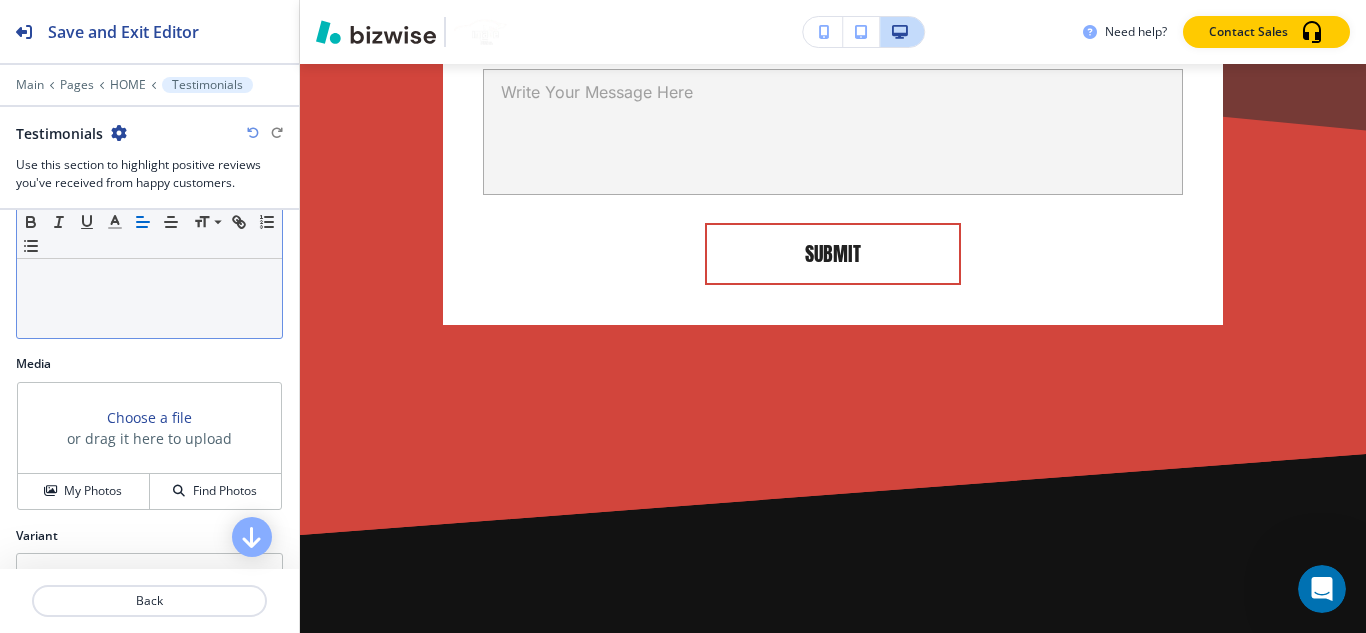 click at bounding box center [149, 208] 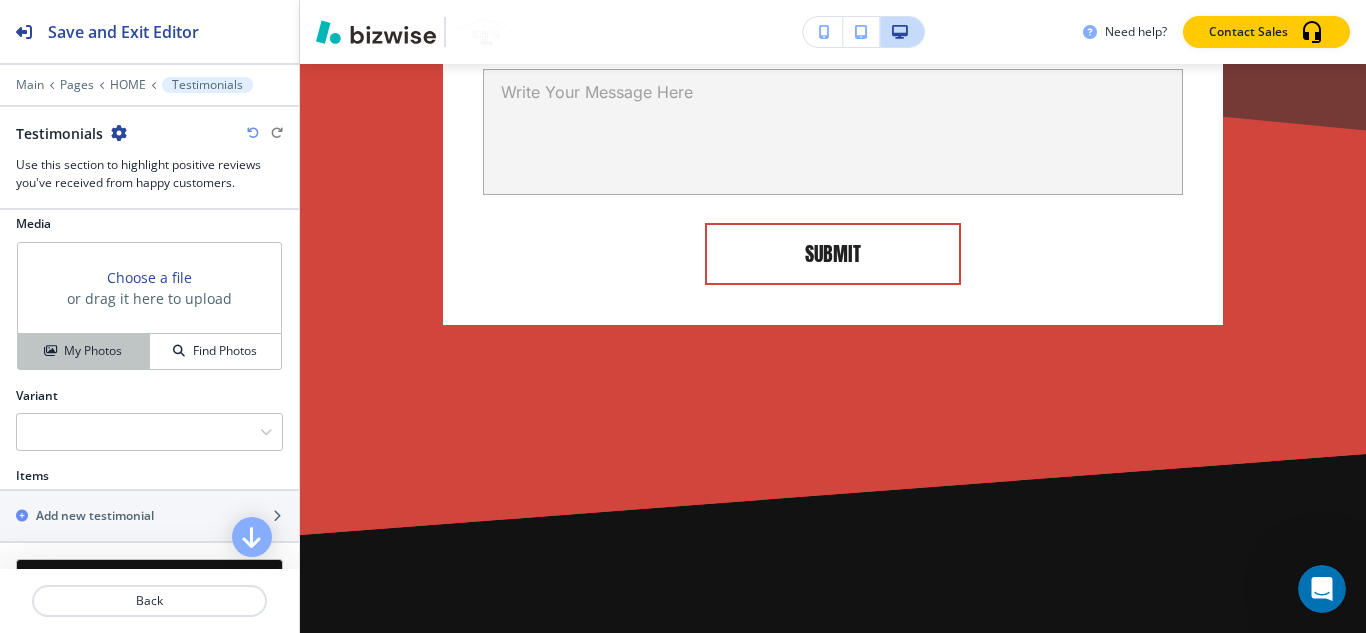 scroll, scrollTop: 624, scrollLeft: 0, axis: vertical 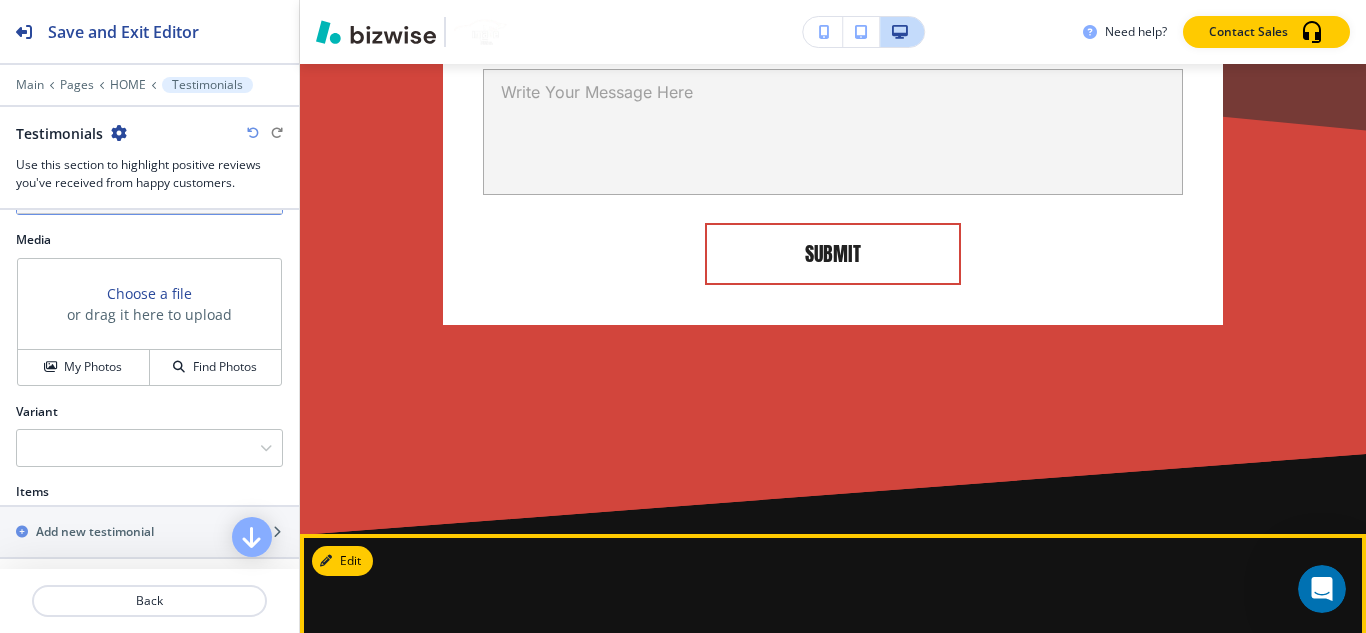 click at bounding box center [833, 662] 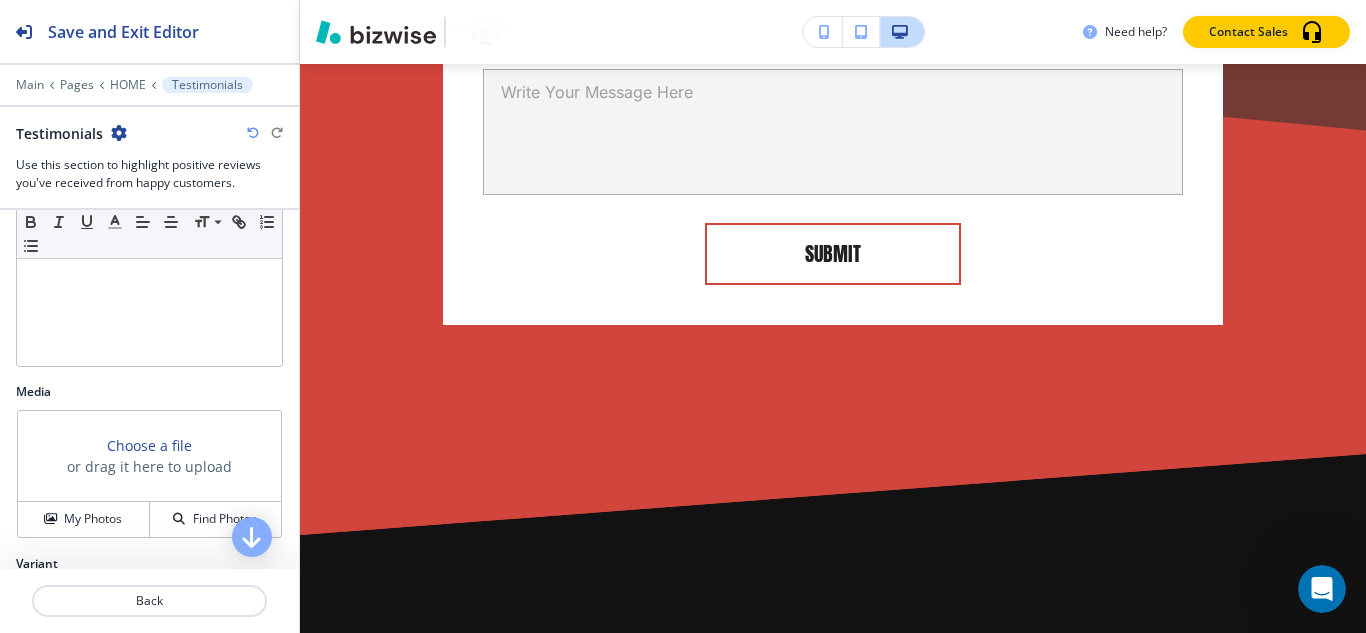 scroll, scrollTop: 324, scrollLeft: 0, axis: vertical 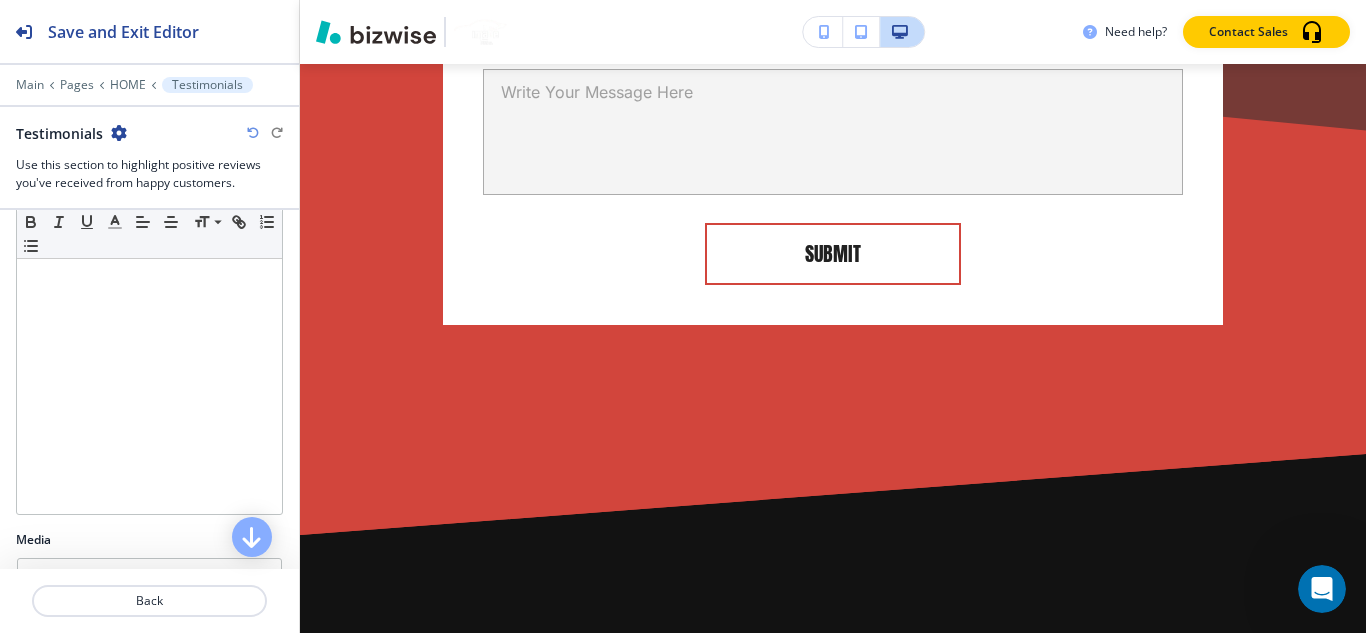 click on "Testimonials" at bounding box center (71, 133) 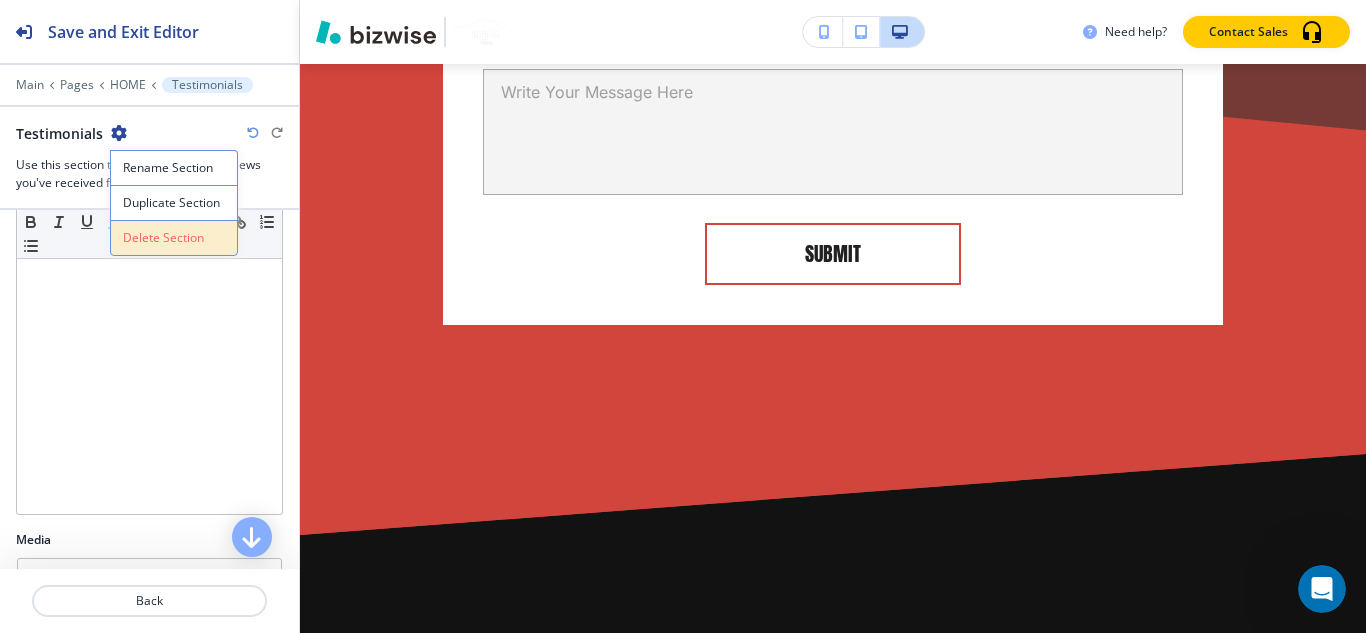 click on "Delete Section" at bounding box center (174, 238) 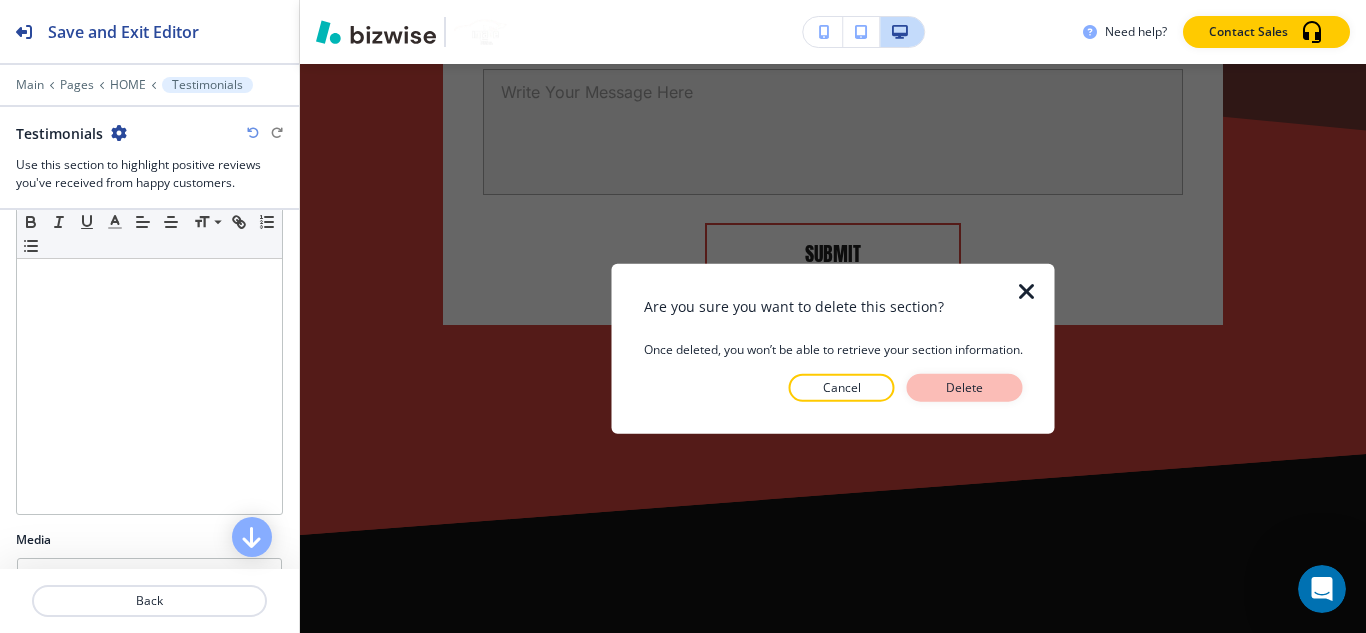 click on "Delete" at bounding box center (965, 388) 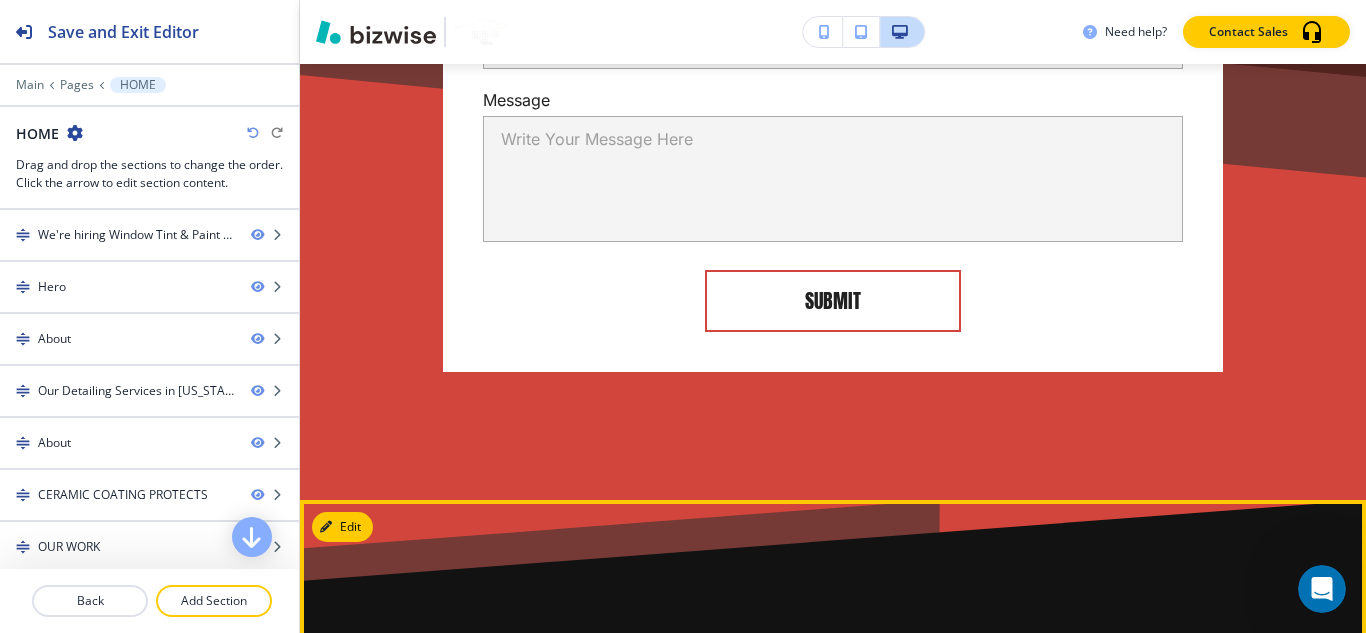 scroll, scrollTop: 14824, scrollLeft: 0, axis: vertical 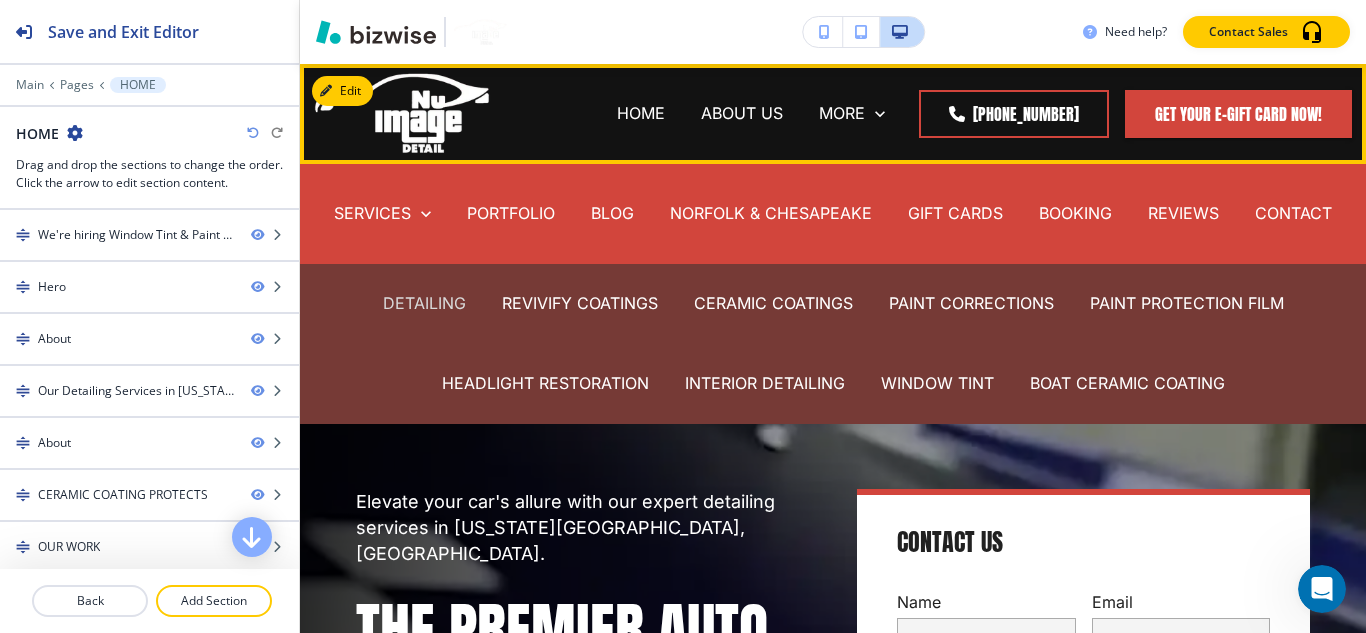 drag, startPoint x: 412, startPoint y: 300, endPoint x: 398, endPoint y: 297, distance: 14.3178215 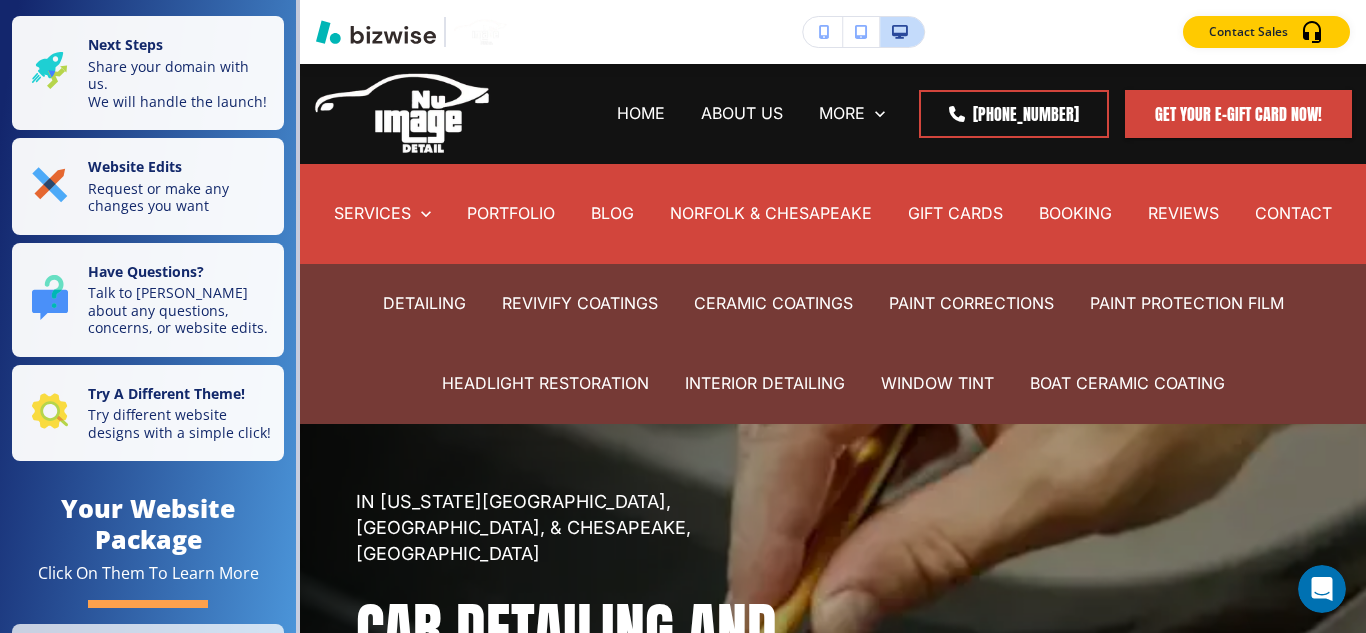 click on "Save and Exit Editor Main Pages DETAILING DETAILING Drag and drop the sections to change the order. Click the arrow to edit section content. We're hiring Window Tint & Paint Protection Film Installers – apply now to join our team! Contact us to apply.-1 Hero ⭐⭐⭐⭐⭐
Chris does an exceptional job on our vehicles, but he made this van look SUPERB. He goes above & beyond for his customers. Highly recommend.
- Phylicia Dennis Brands/Awards About Our Reviews-1 Booking integration here About OUR WORK-1 We work with you to come up with the very   best solutions   for your challenges! Elevate Your Car's Aesthetics Map Custom Form Back Add Section Contact Sales Edit HOME ABOUT US SERVICES DETAILING REVIVIFY COATINGS CERAMIC COATINGS PAINT CORRECTIONS PAINT PROTECTION FILM HEADLIGHT RESTORATION INTERIOR DETAILING WINDOW TINT BOAT CERAMIC COATING PORTFOLIO BLOG NORFOLK & CHESAPEAKE GIFT CARDS BOOKING REVIEWS CONTACT MORE SERVICES DETAILING REVIVIFY COATINGS CERAMIC COATINGS PAINT CORRECTIONS INTERIOR DETAILING" at bounding box center [683, 316] 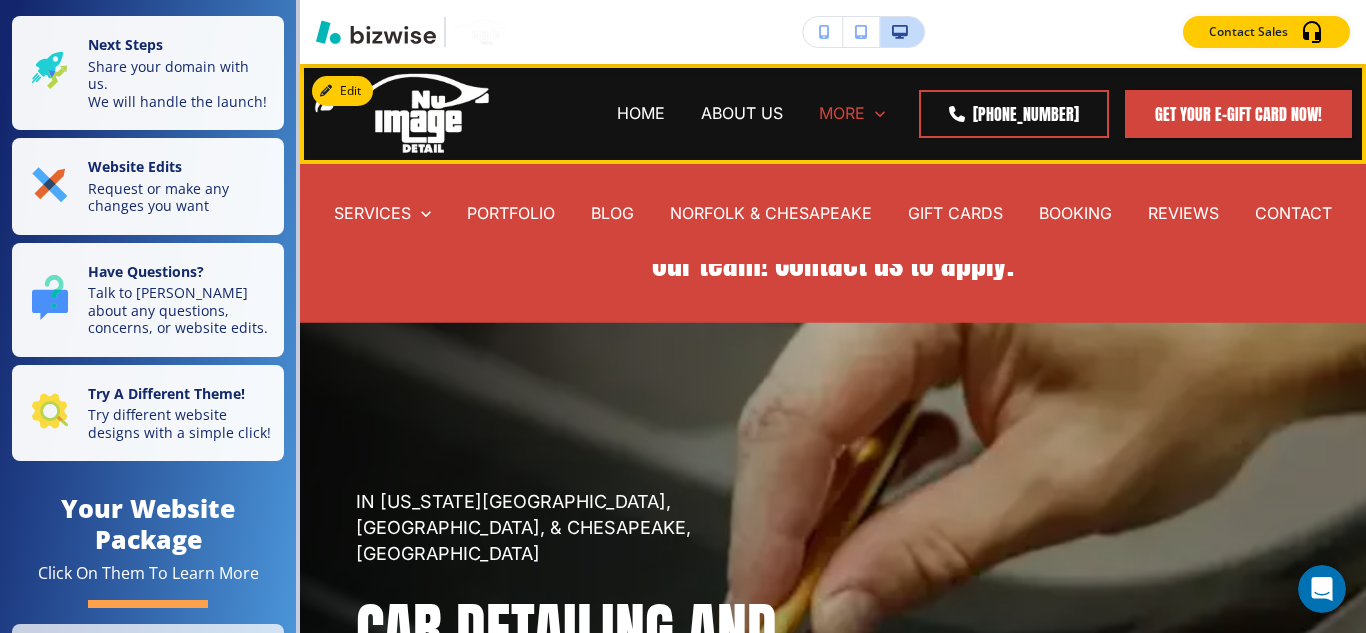 click on "MORE" at bounding box center (842, 113) 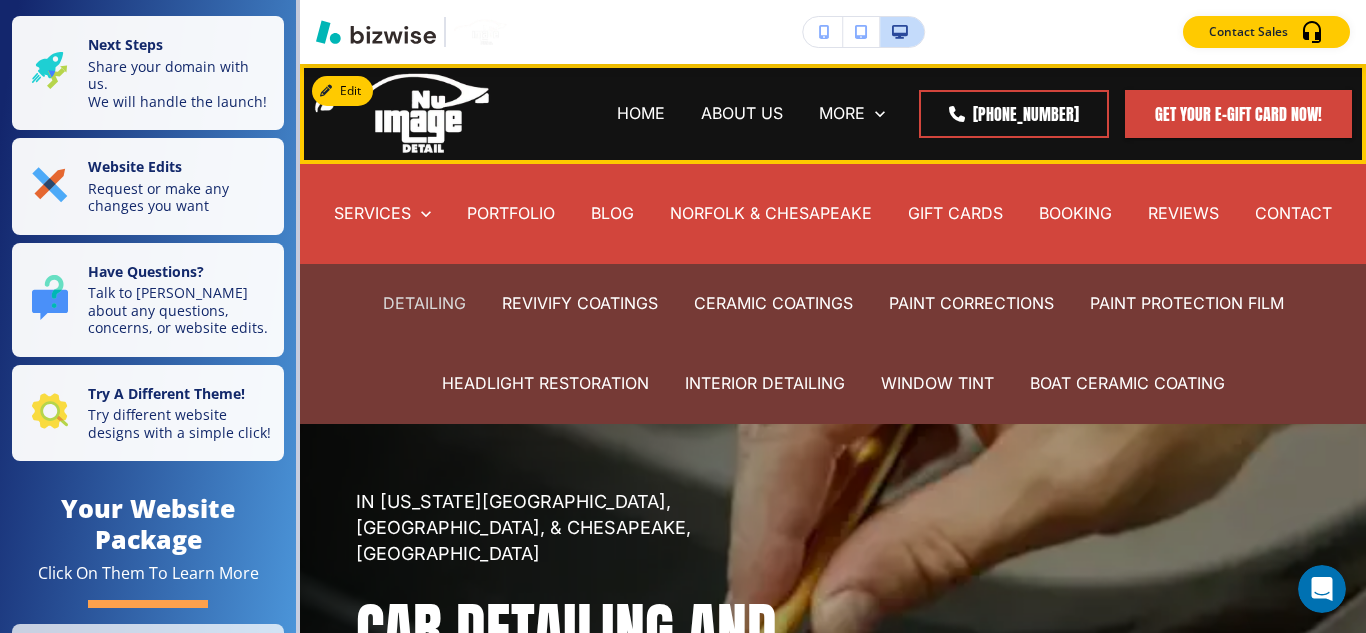 click on "DETAILING" at bounding box center (424, 303) 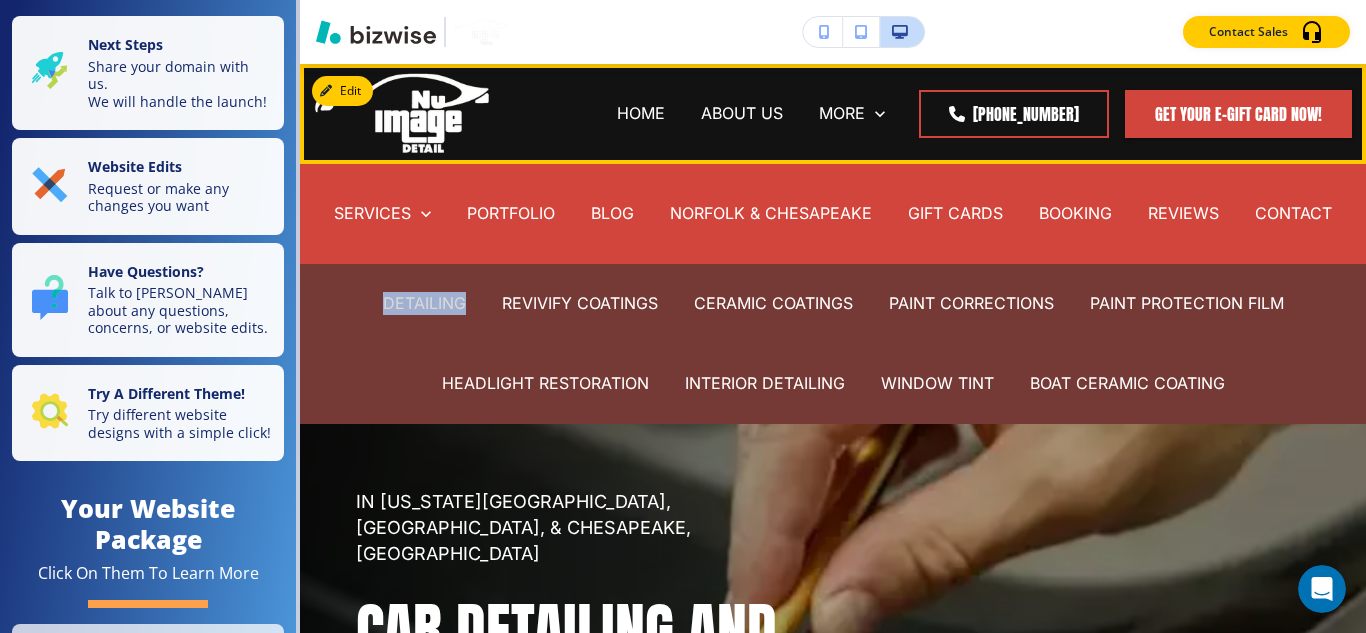 click on "DETAILING" at bounding box center [424, 303] 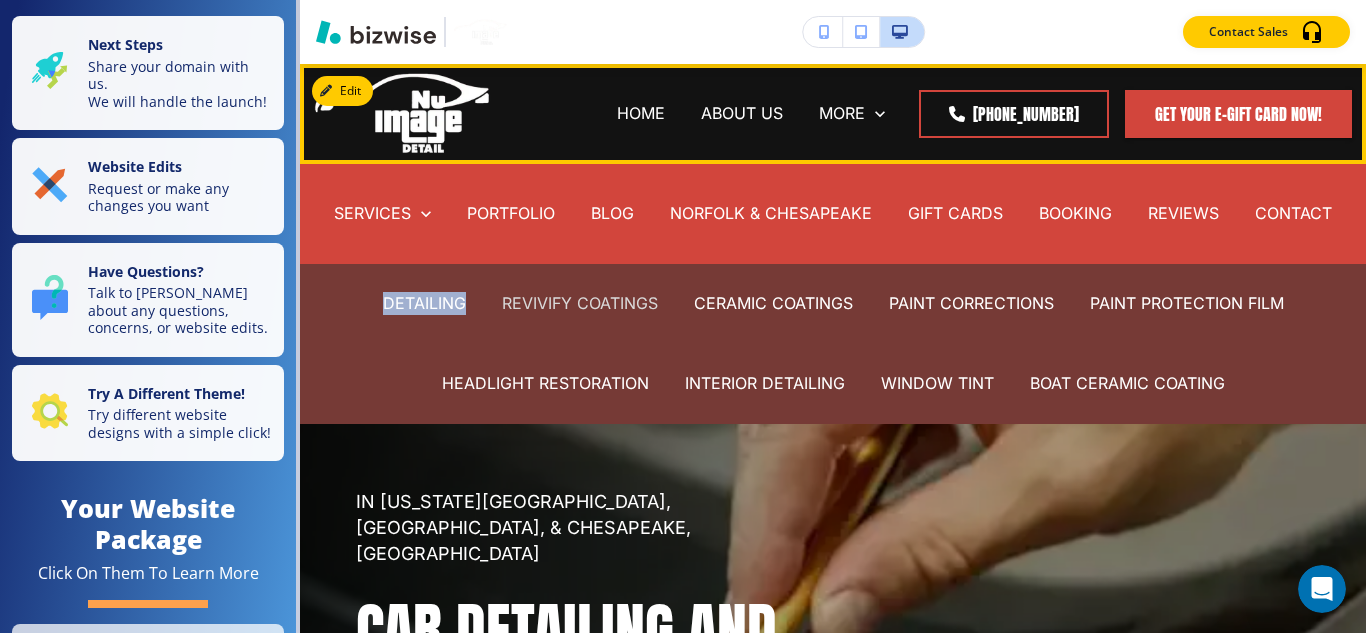 click on "REVIVIFY COATINGS" at bounding box center [580, 303] 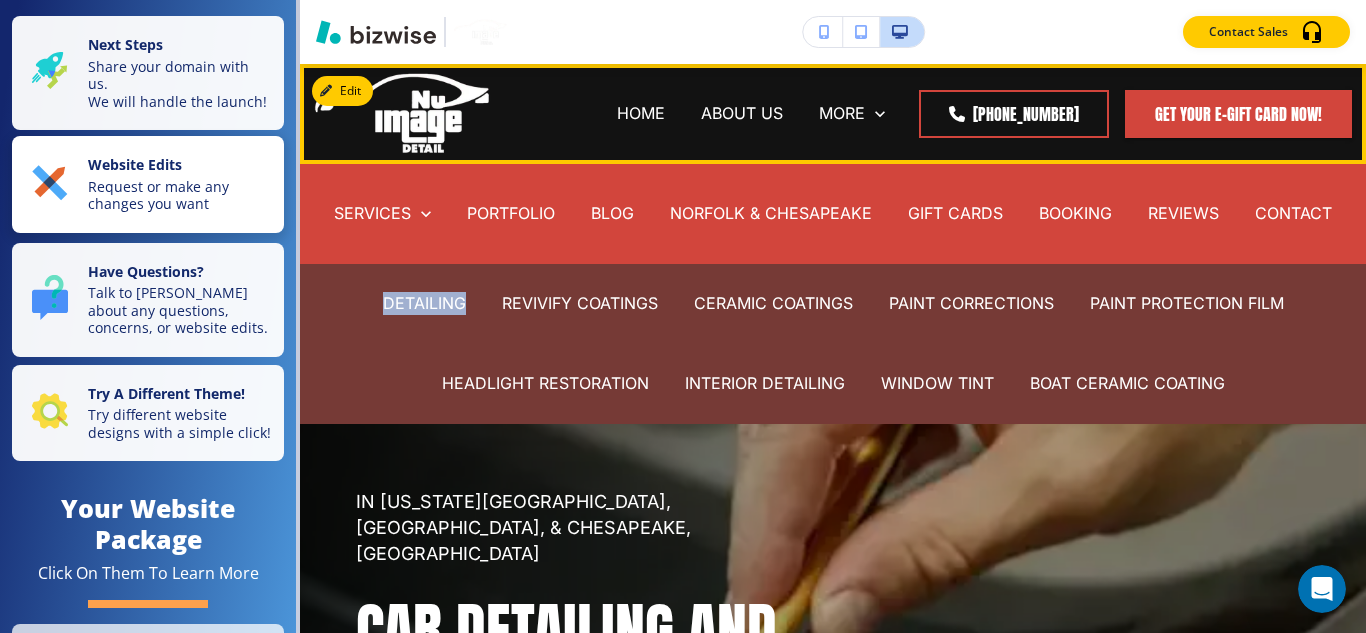 click on "CERAMIC COATINGS" at bounding box center (773, 303) 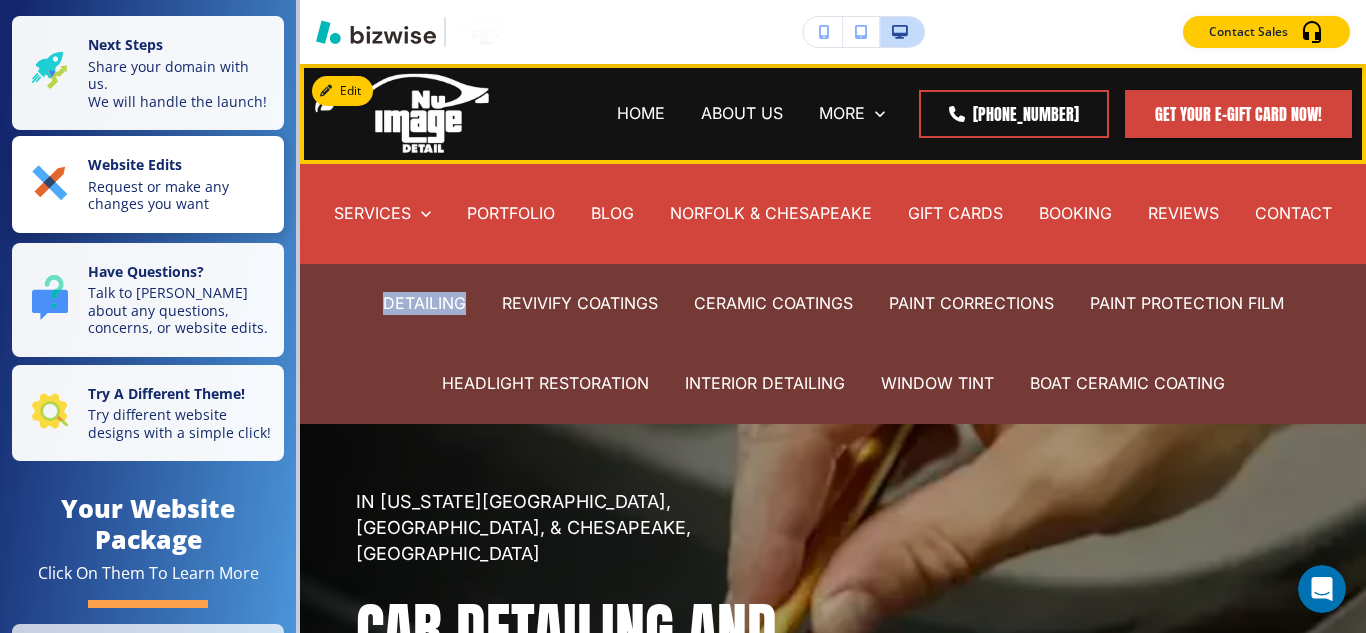 click on "CERAMIC COATINGS" at bounding box center [773, 303] 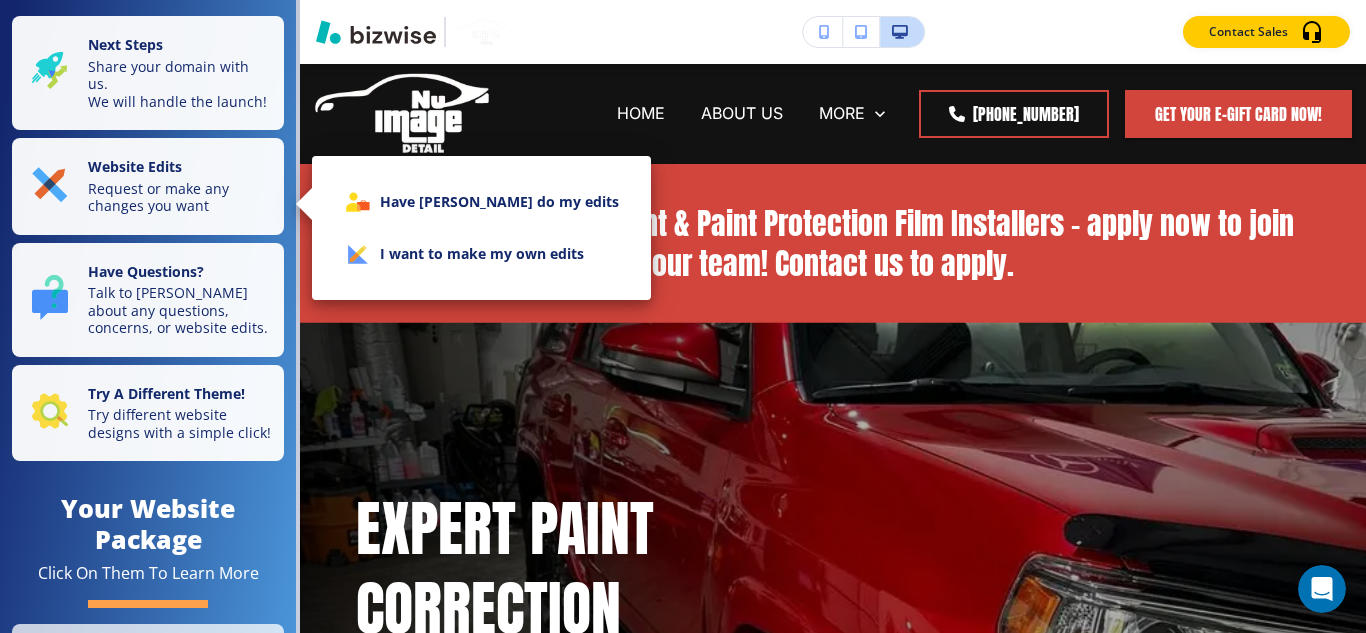 click at bounding box center [683, 316] 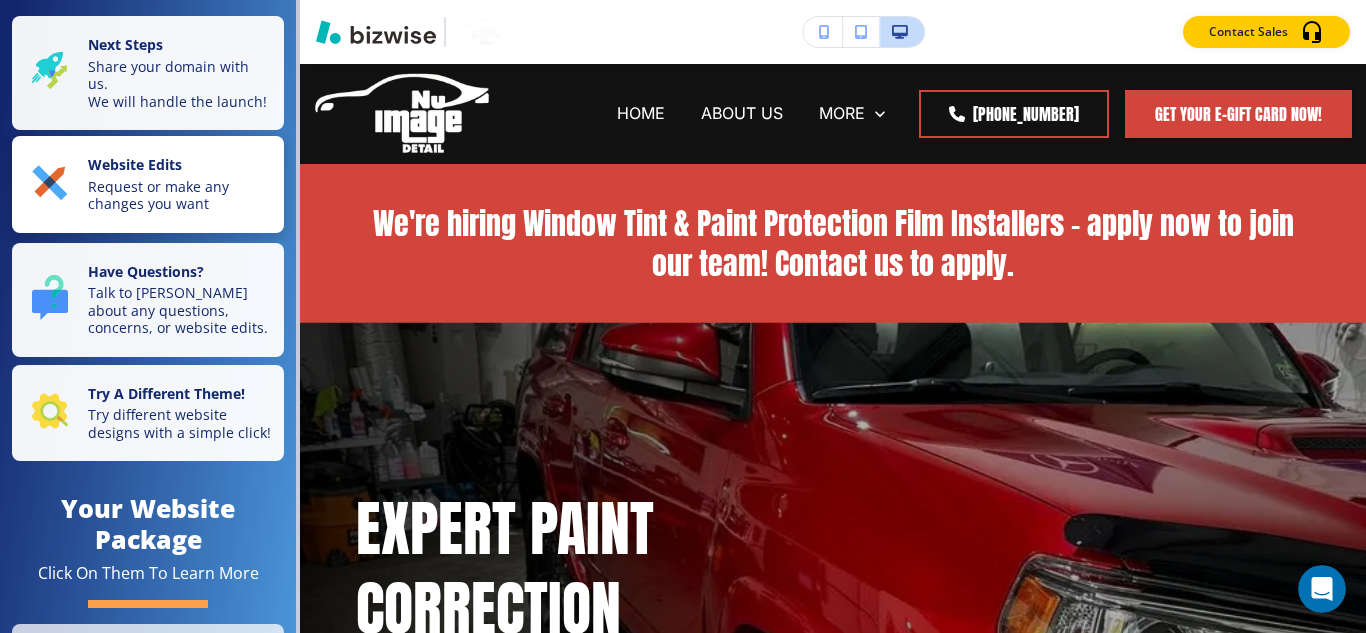 click on "Website Edits" at bounding box center (180, 167) 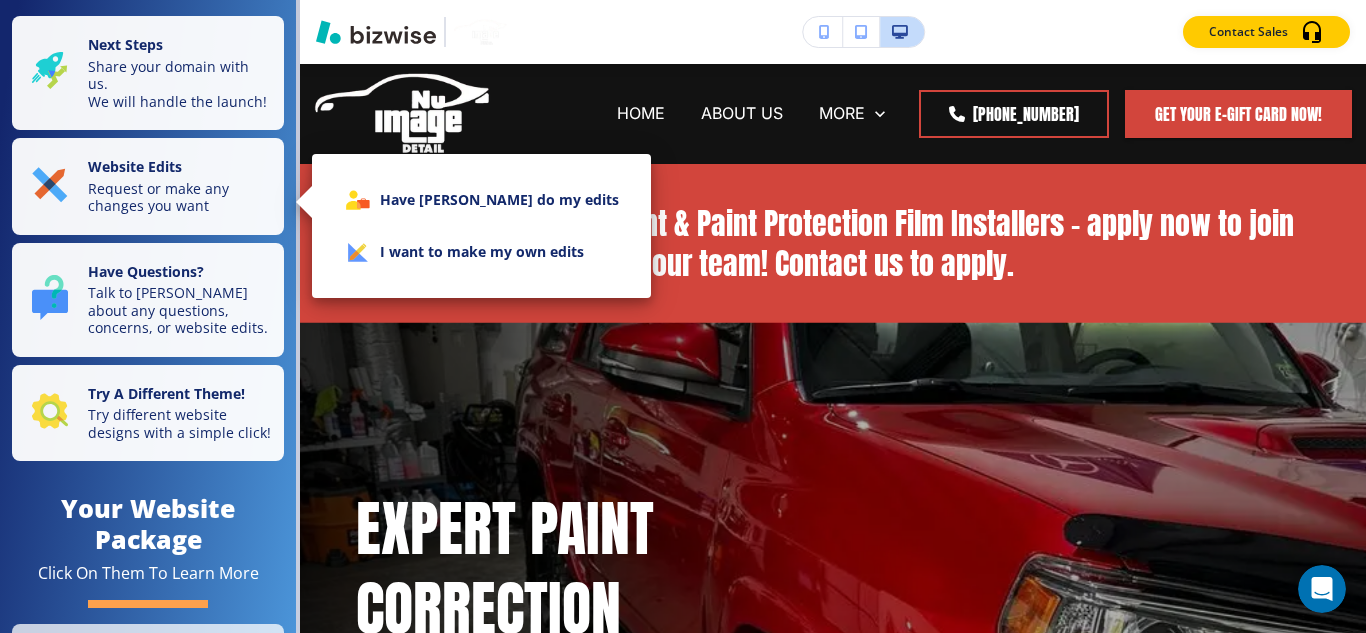 click at bounding box center (683, 316) 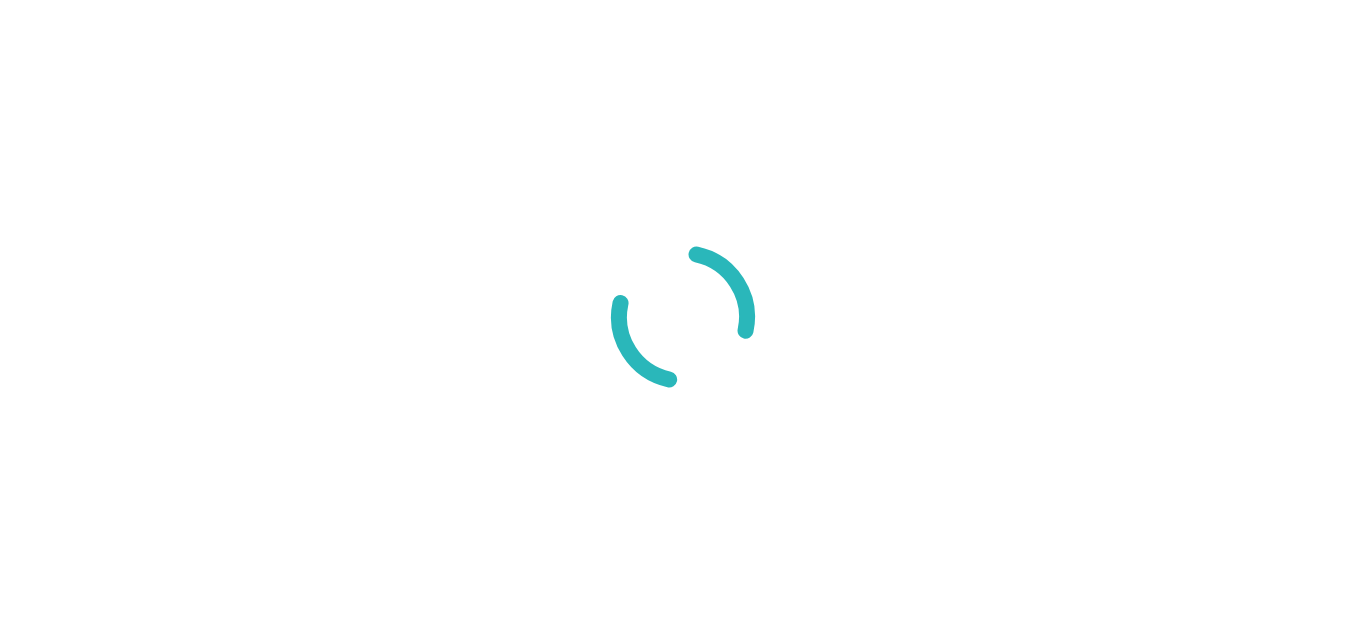 scroll, scrollTop: 0, scrollLeft: 0, axis: both 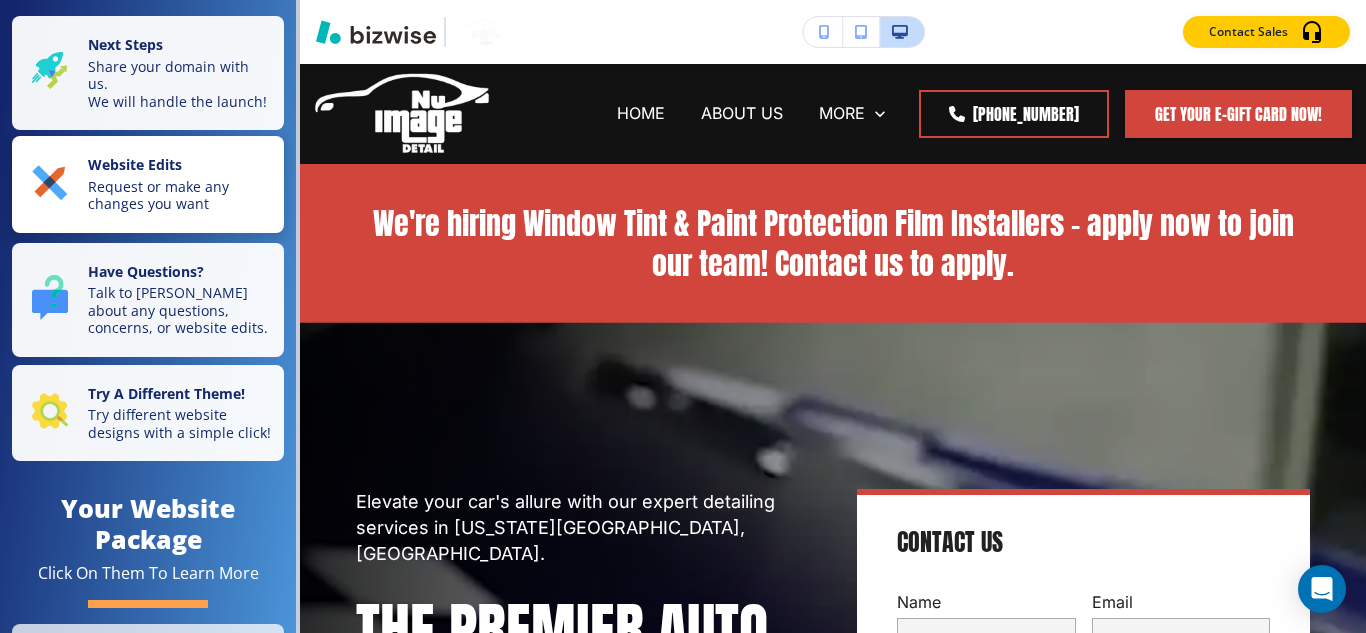 click on "Website Edits" at bounding box center (135, 164) 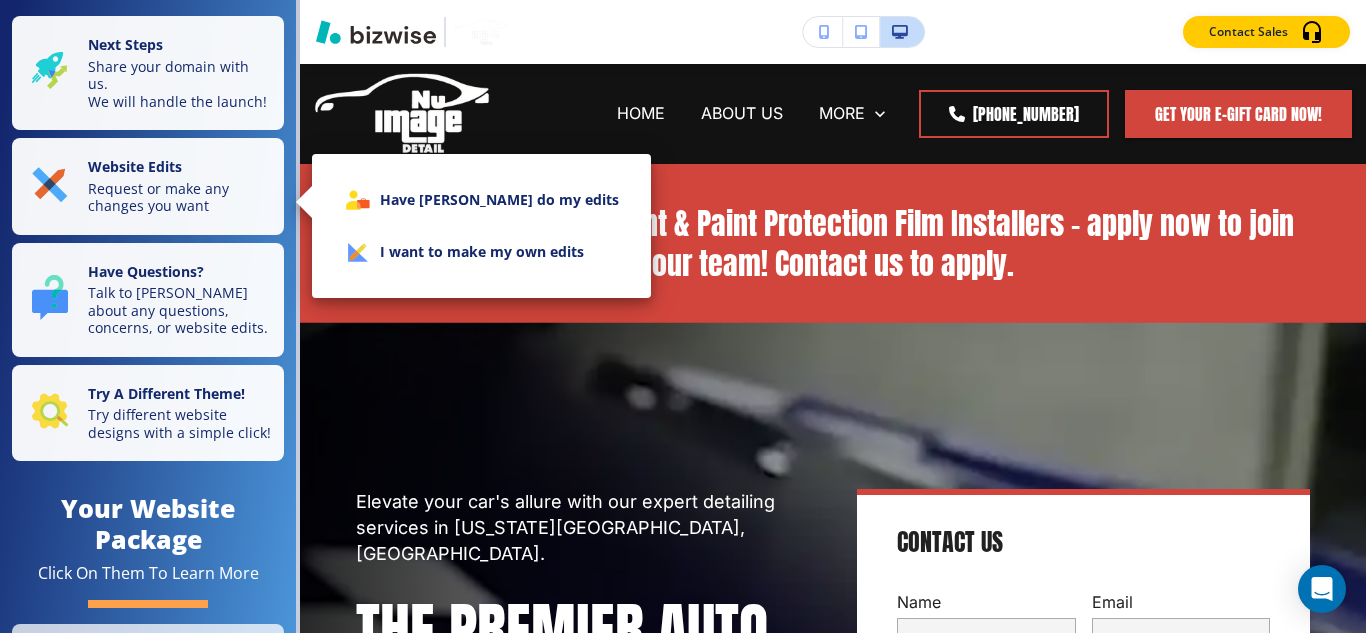 click at bounding box center (683, 316) 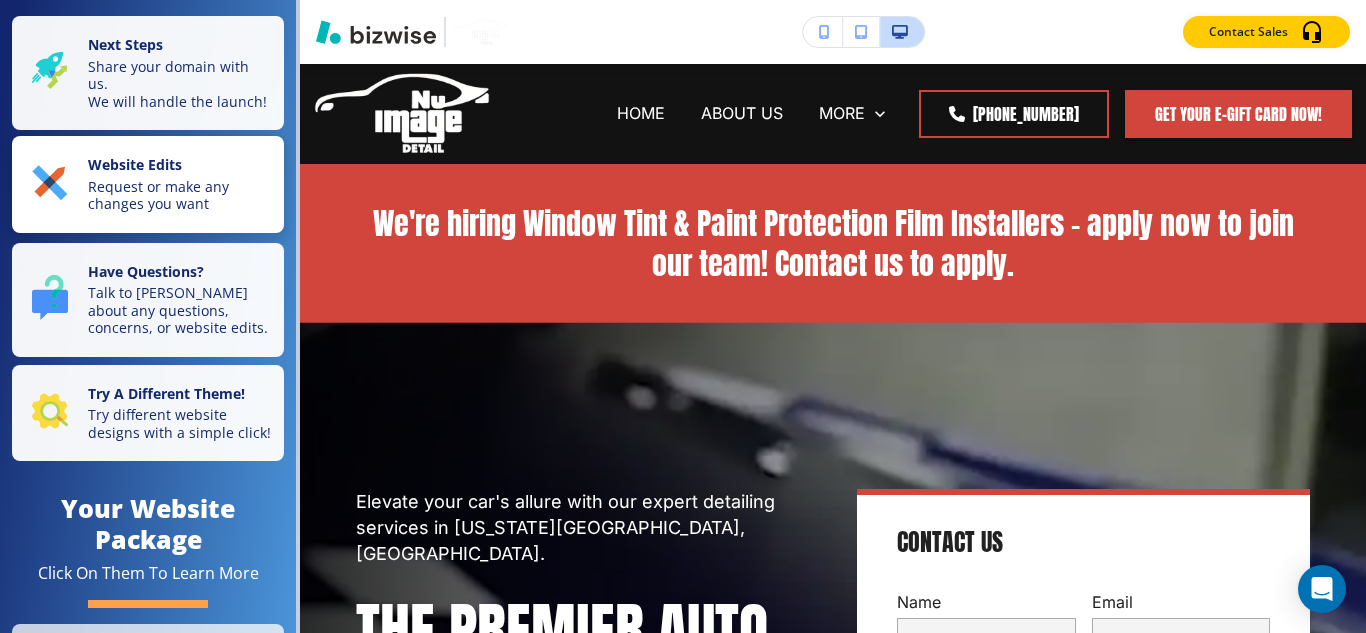click on "Request or make any changes you want" at bounding box center (180, 195) 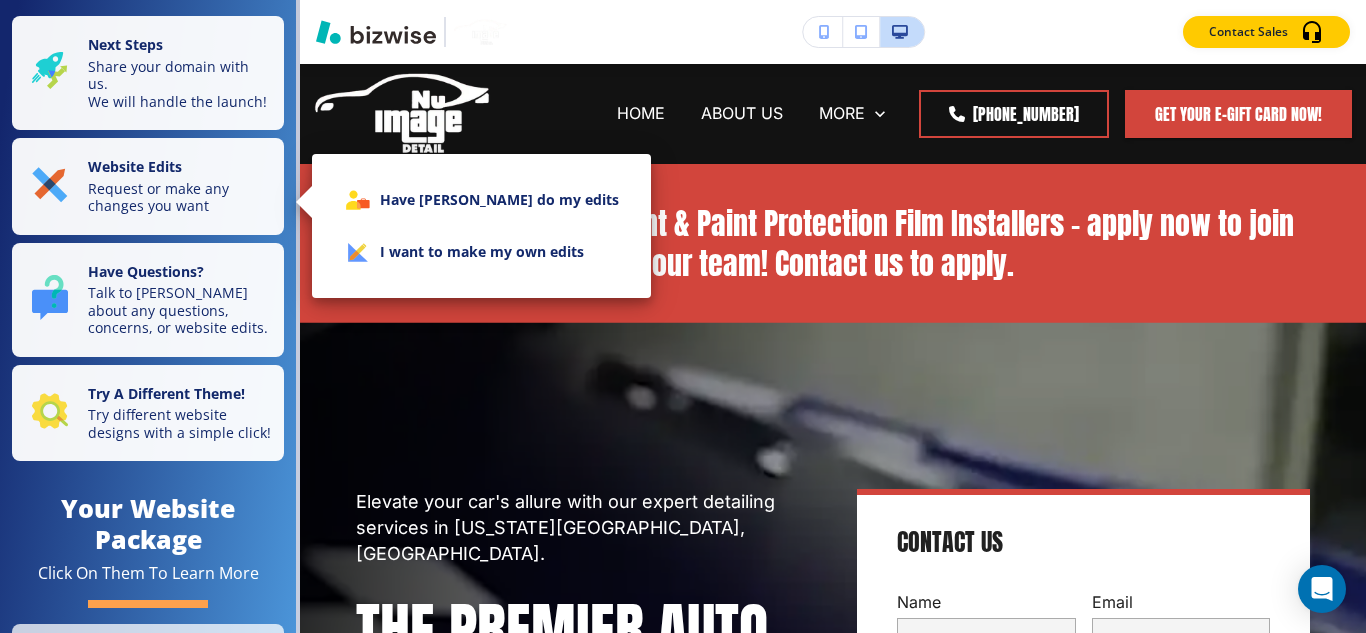 click at bounding box center (683, 316) 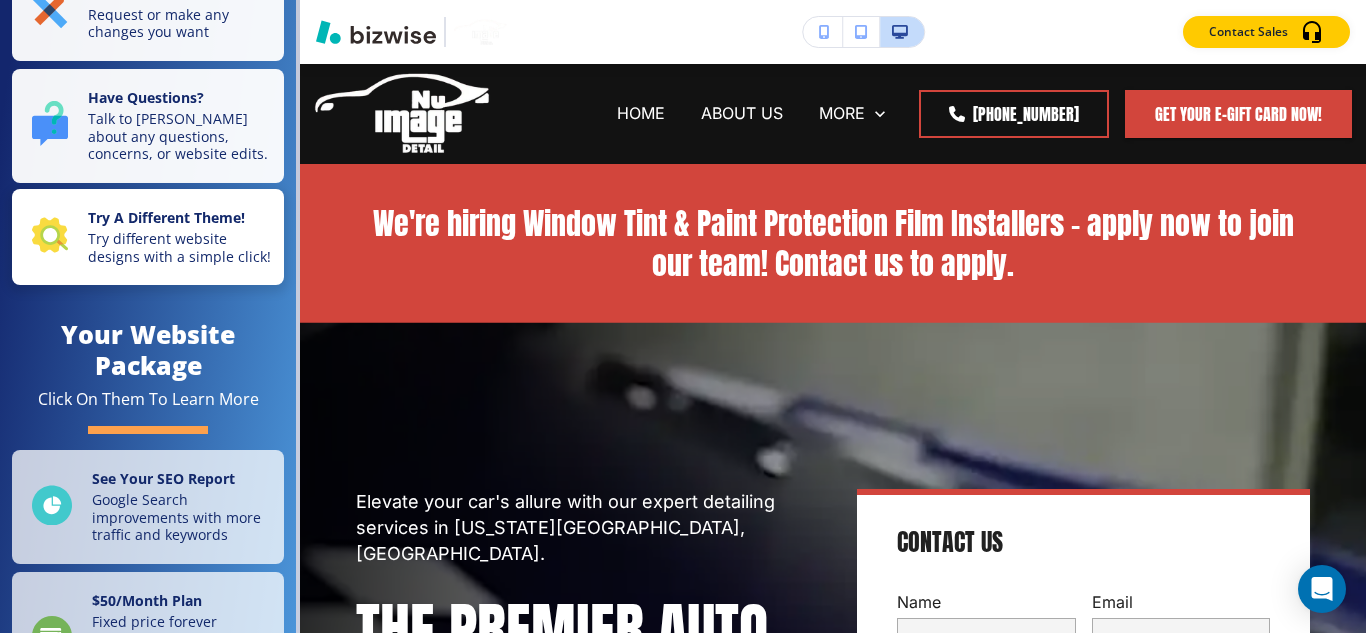 scroll, scrollTop: 0, scrollLeft: 0, axis: both 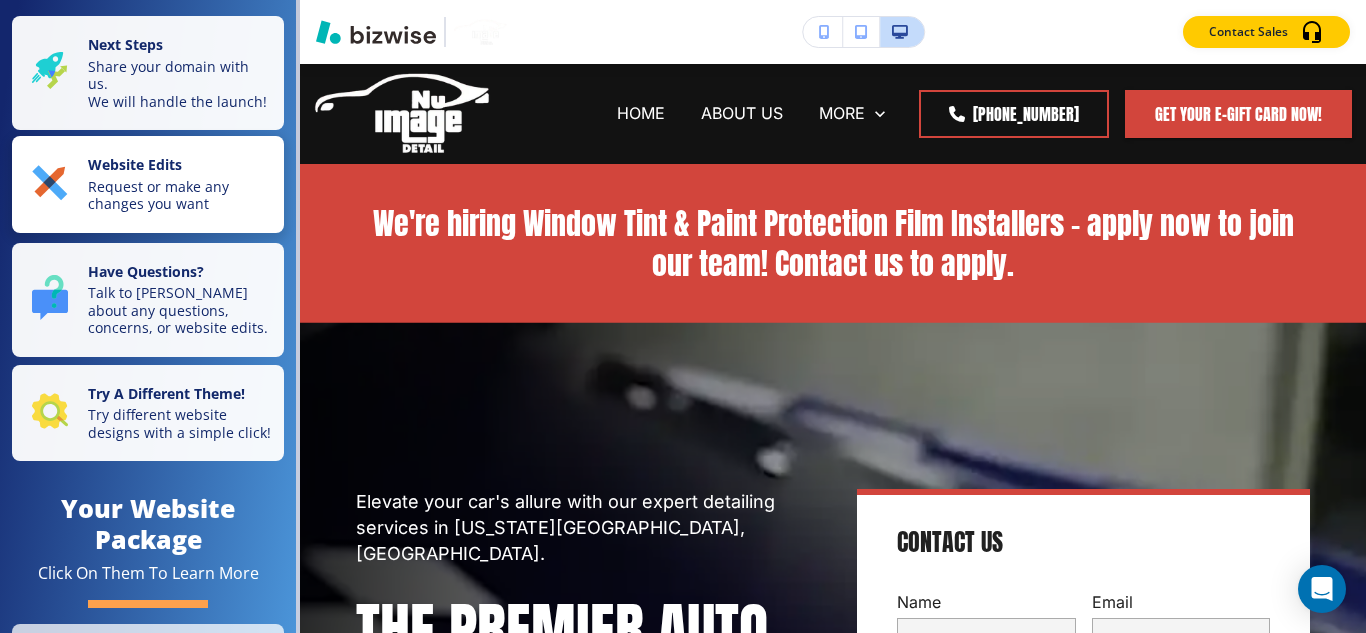 click on "Request or make any changes you want" at bounding box center [180, 195] 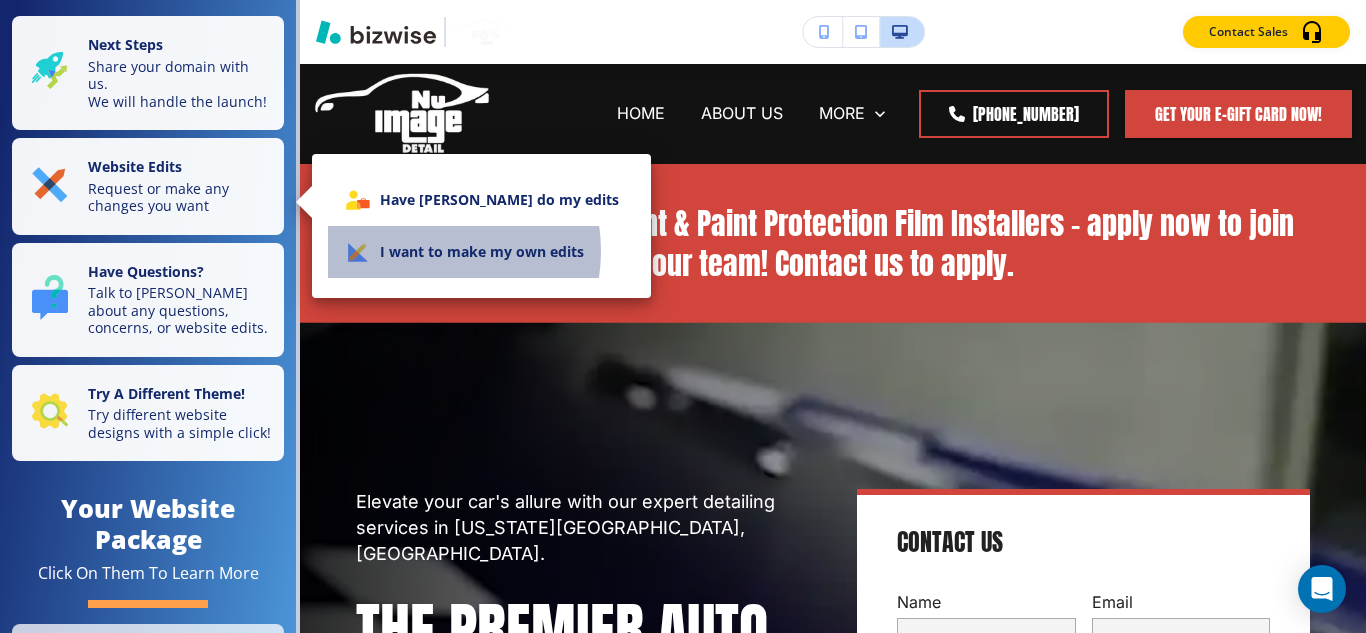 click on "I want to make my own edits" at bounding box center [481, 252] 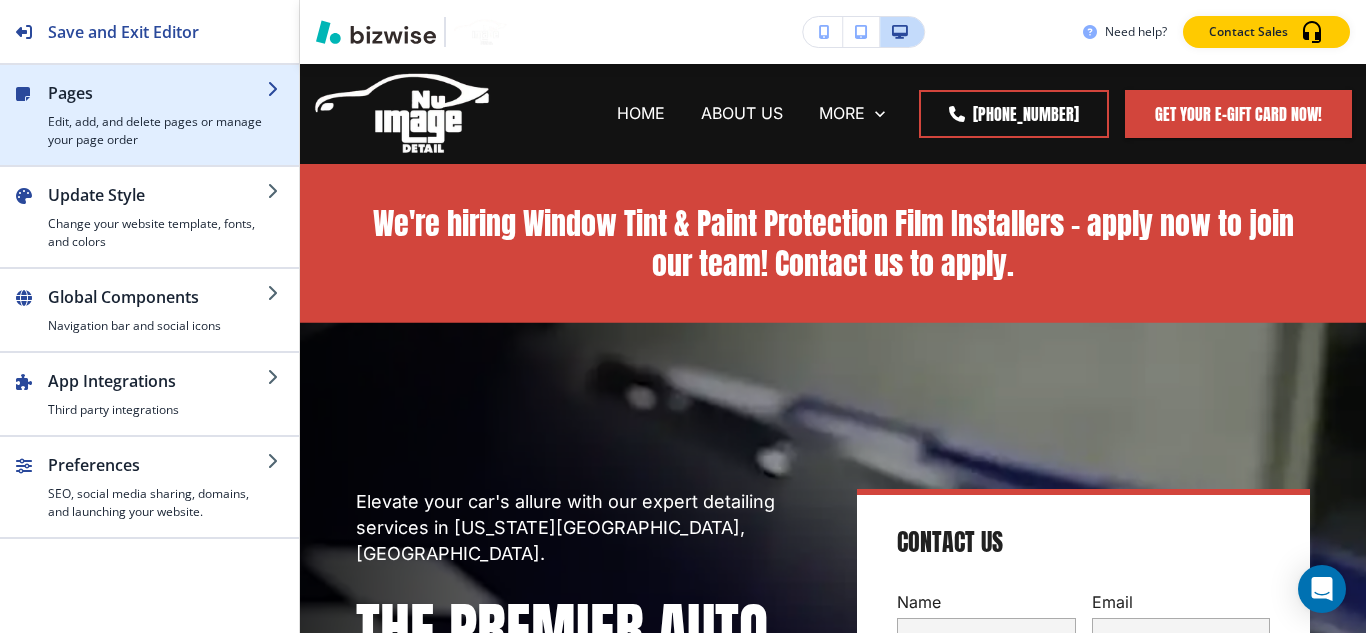 click on "Edit, add, and delete pages or manage your page order" at bounding box center (157, 131) 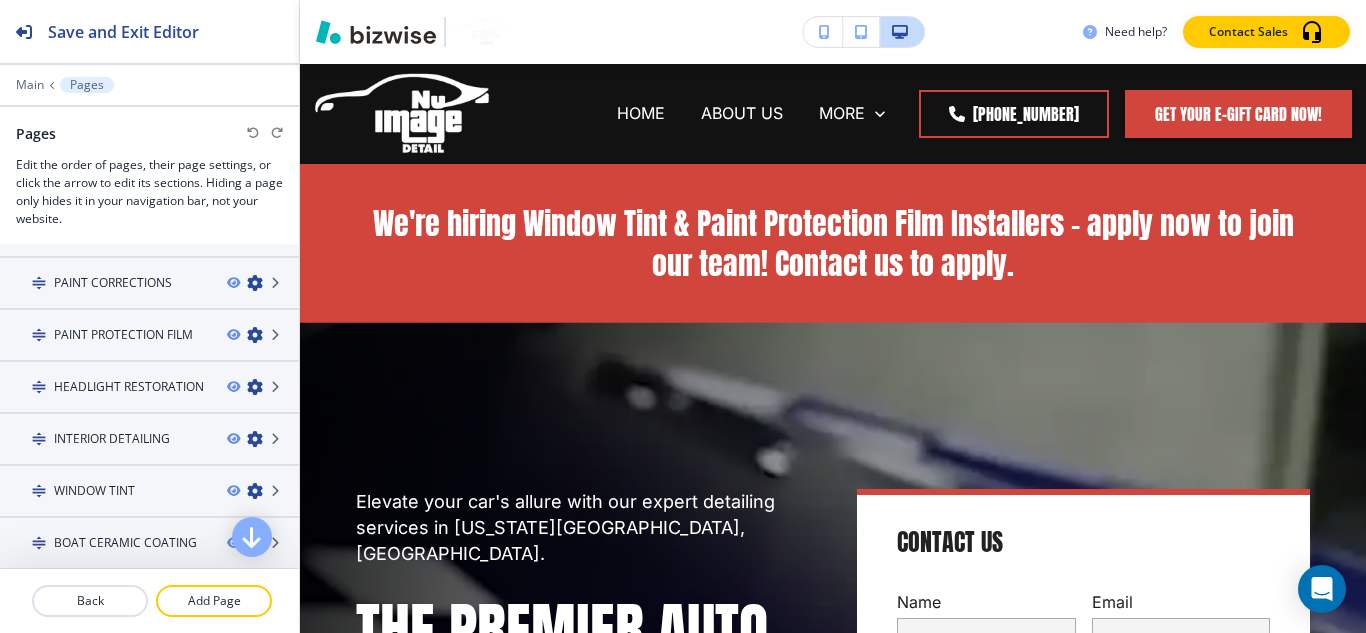 scroll, scrollTop: 100, scrollLeft: 0, axis: vertical 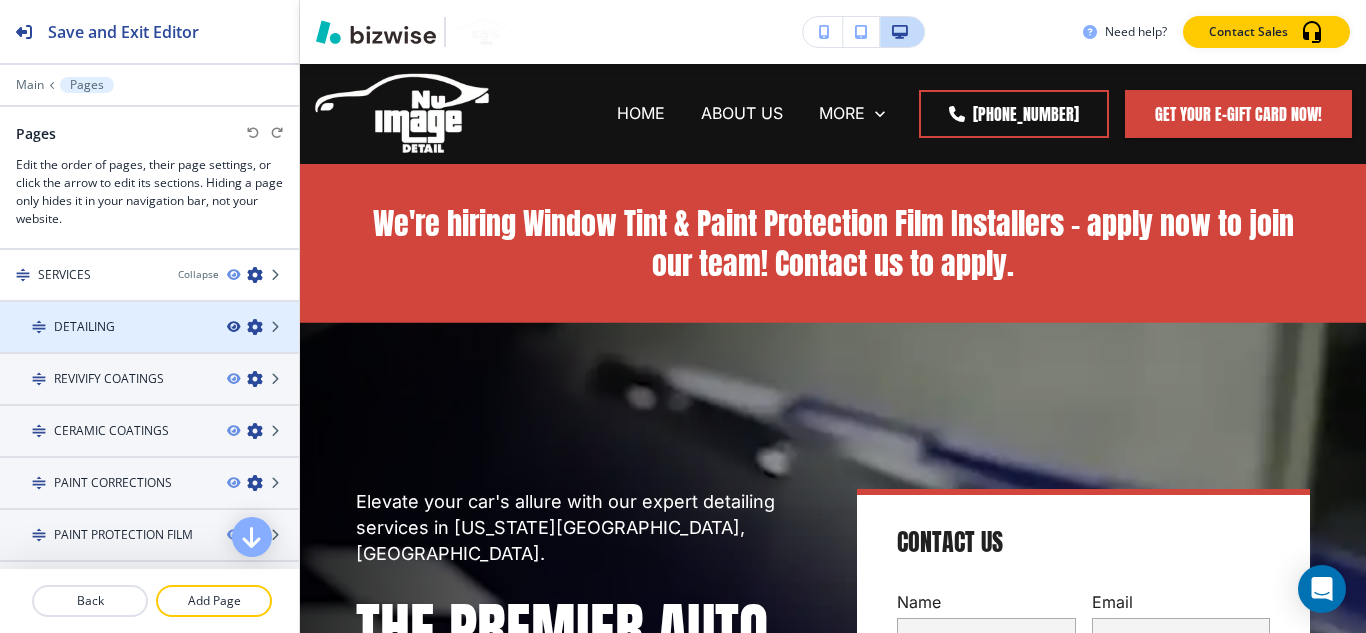 click at bounding box center (233, 327) 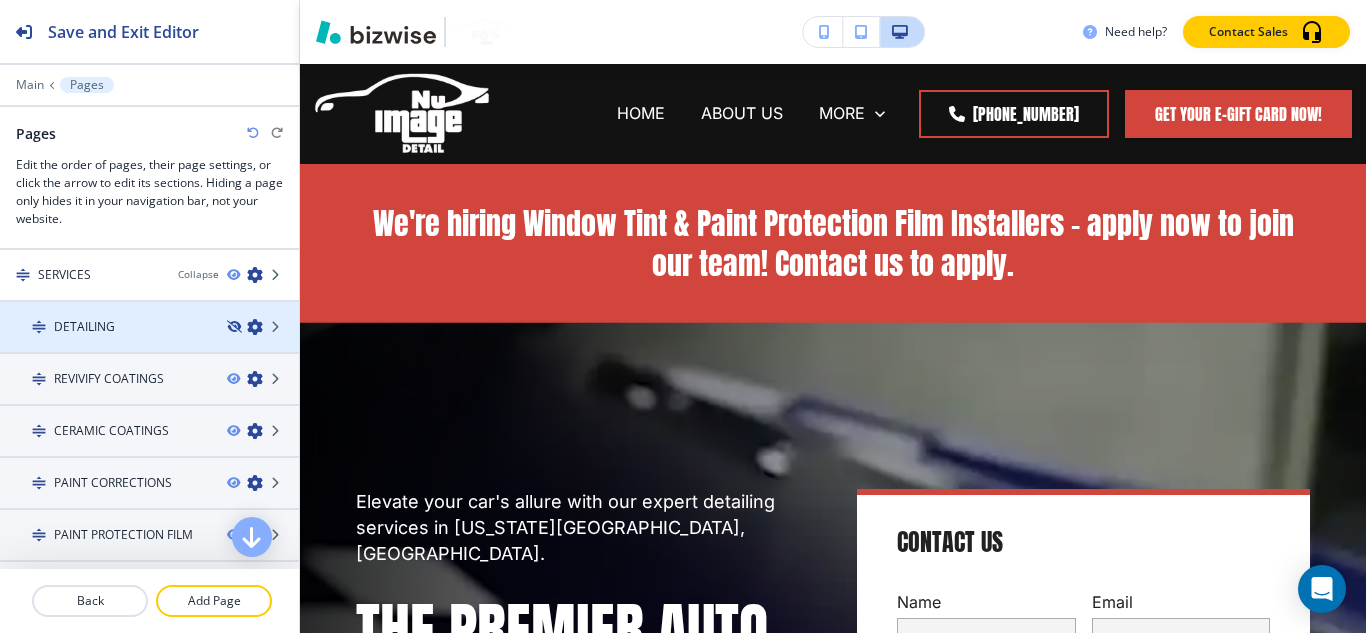 click at bounding box center (233, 327) 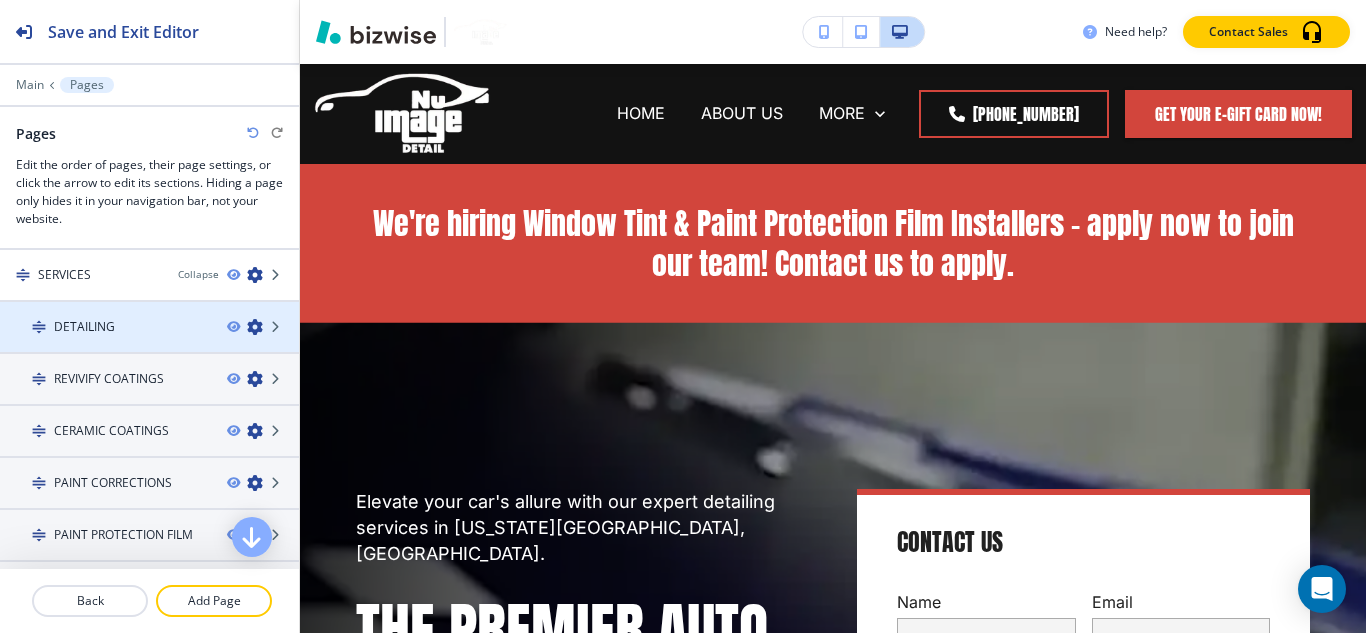 click at bounding box center (263, 327) 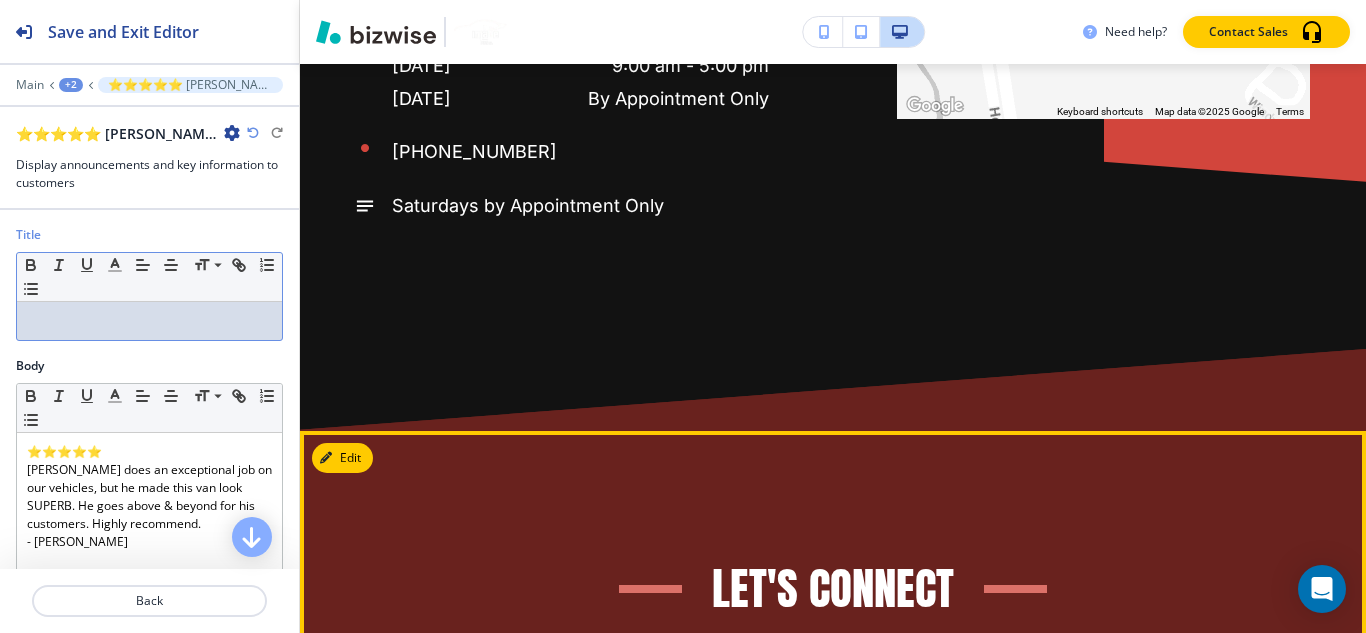 scroll, scrollTop: 9300, scrollLeft: 0, axis: vertical 